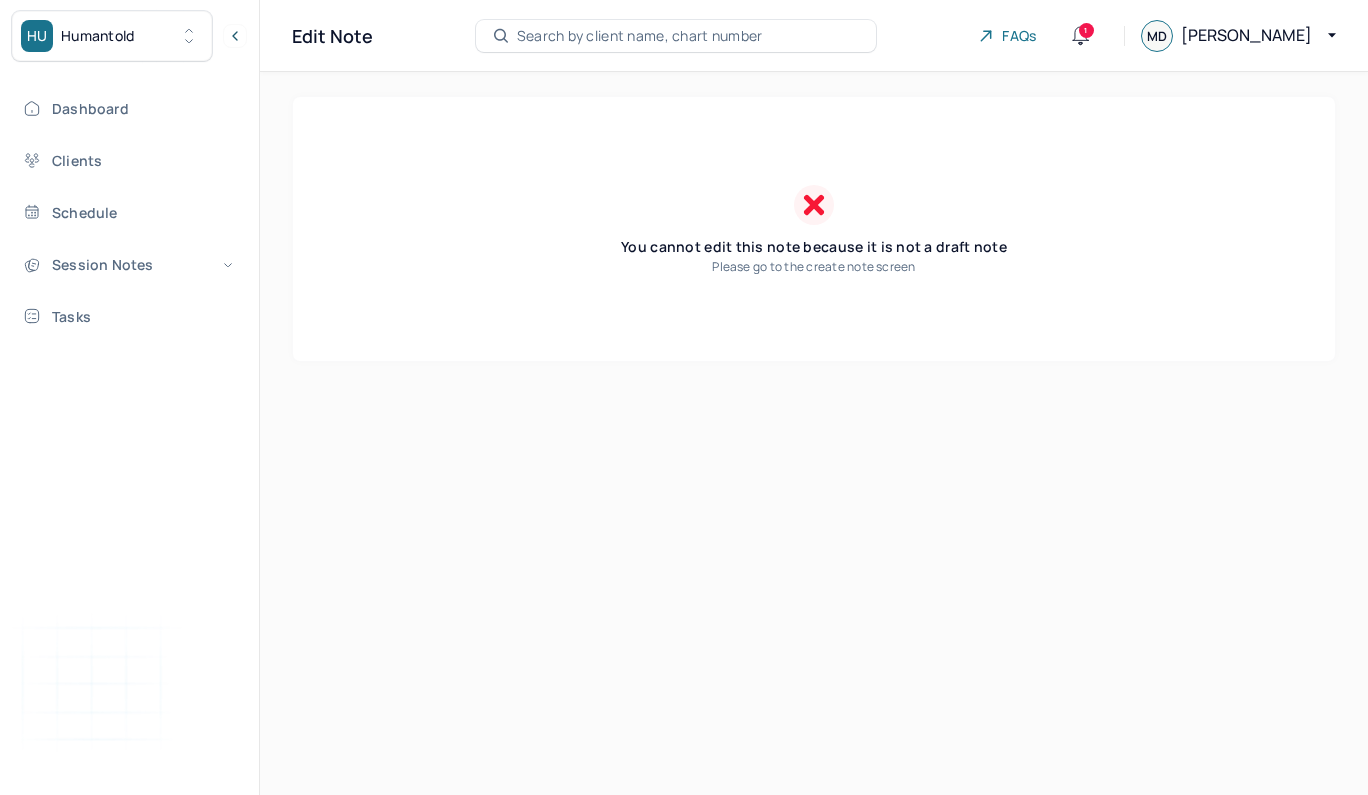 scroll, scrollTop: 0, scrollLeft: 0, axis: both 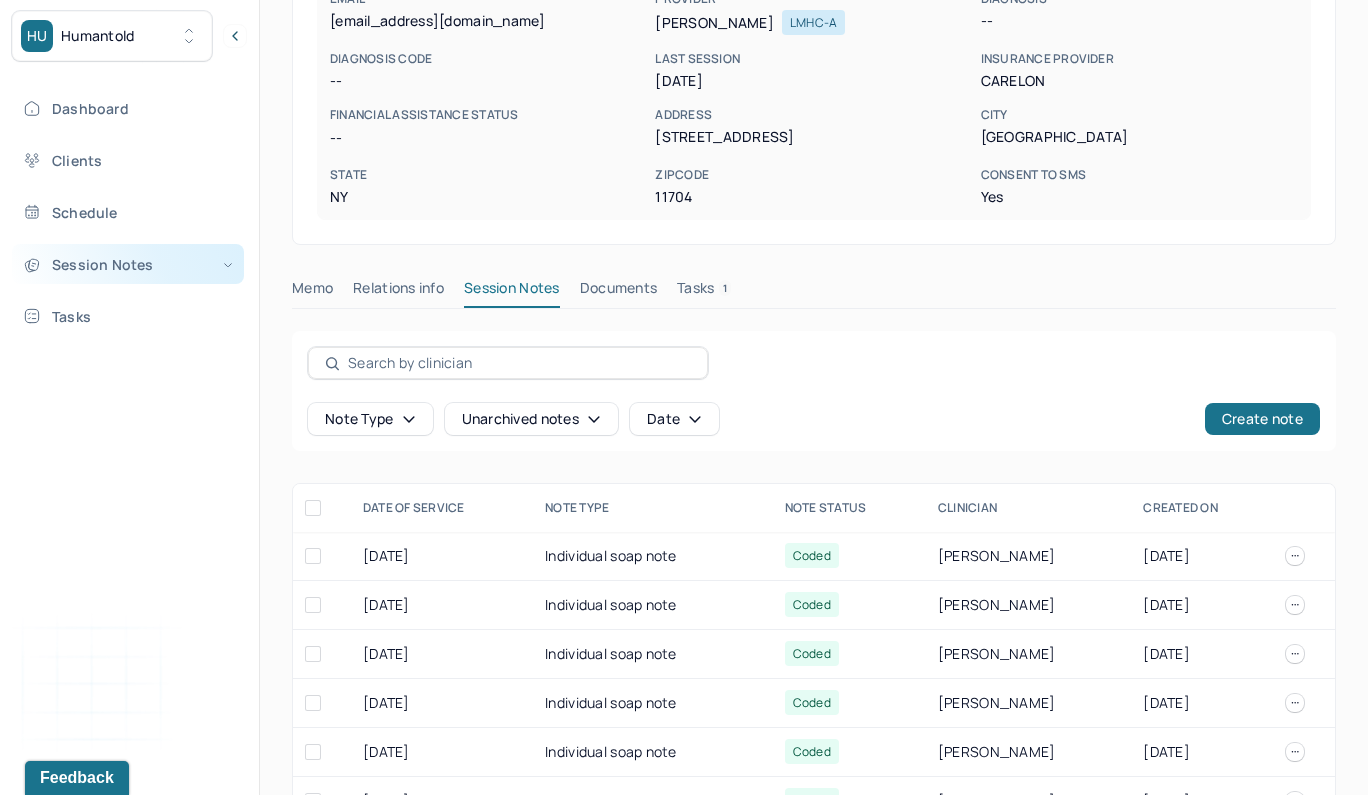 click on "Session Notes" at bounding box center [128, 264] 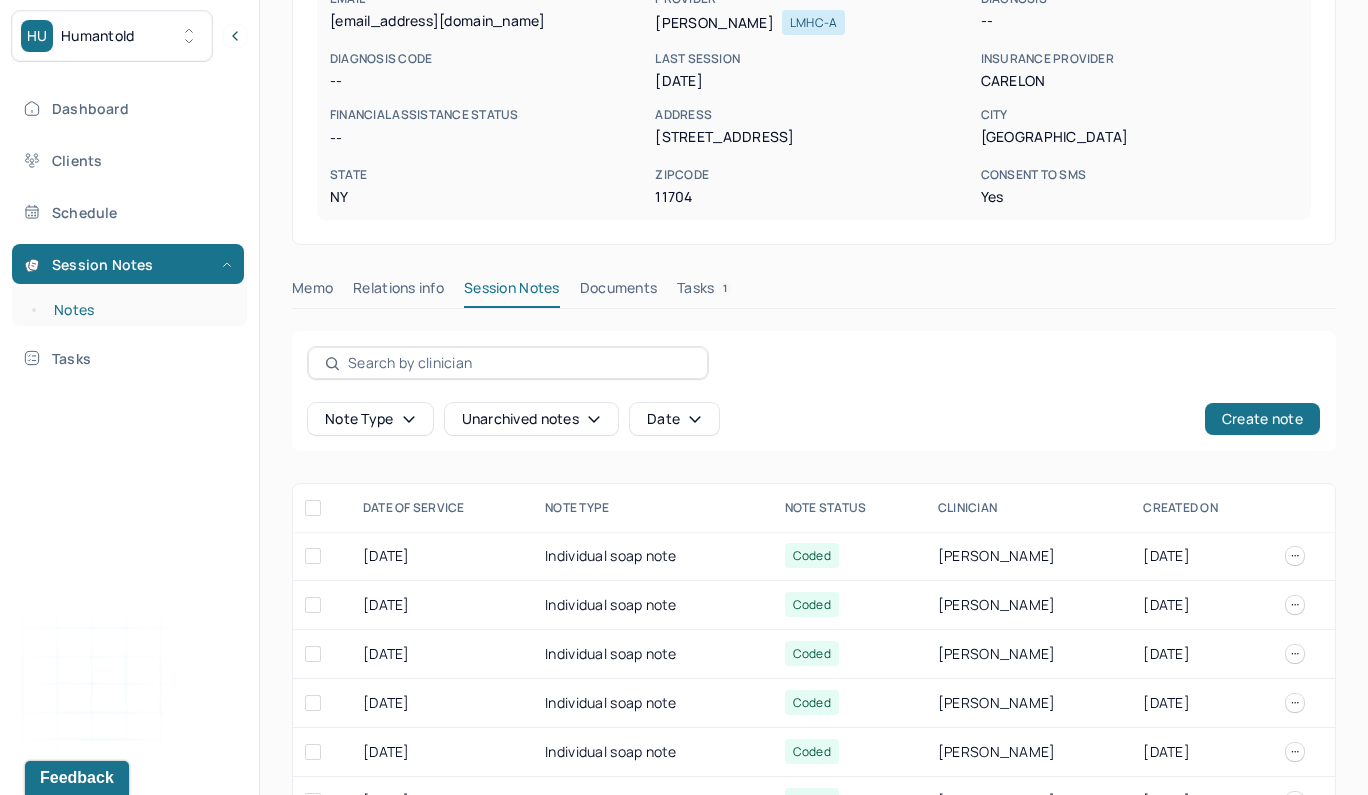 click on "Notes" at bounding box center [139, 310] 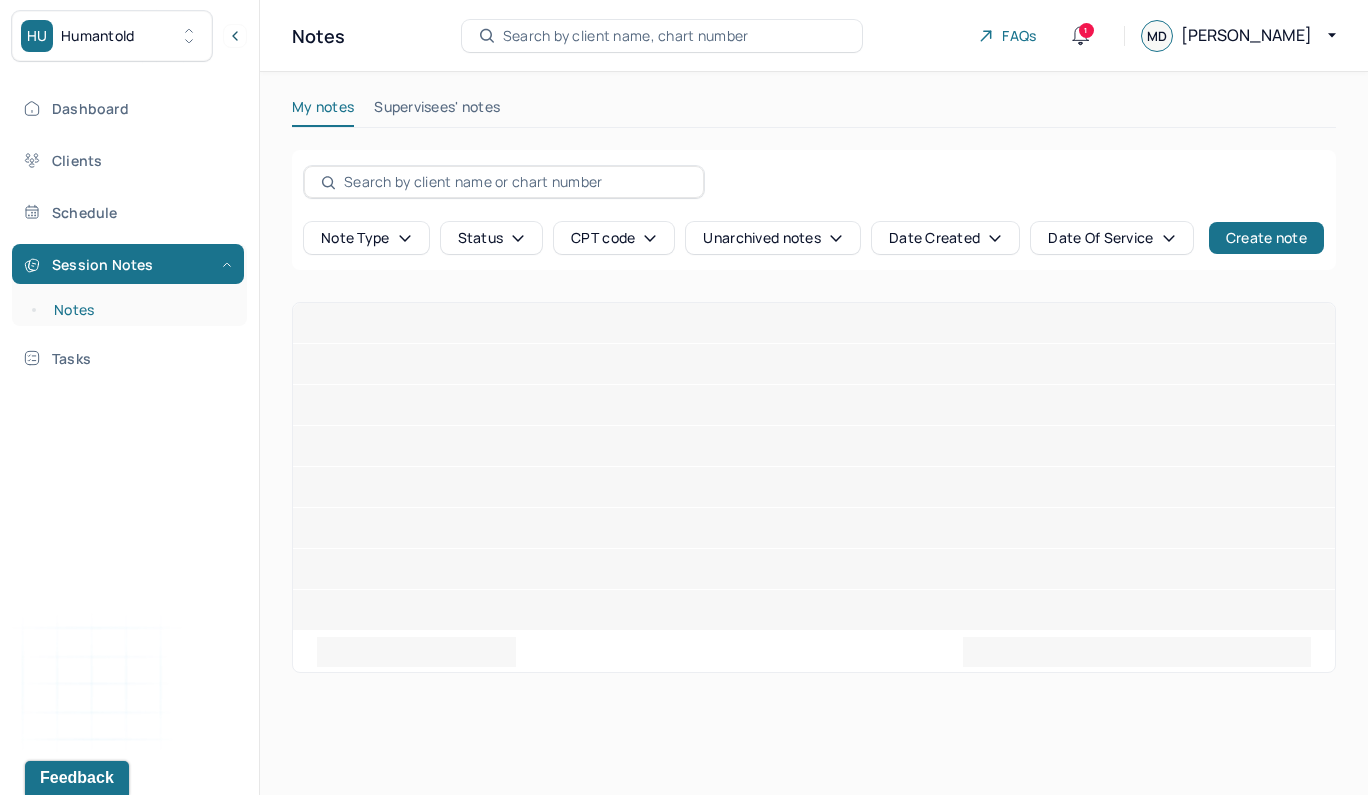 scroll, scrollTop: 0, scrollLeft: 0, axis: both 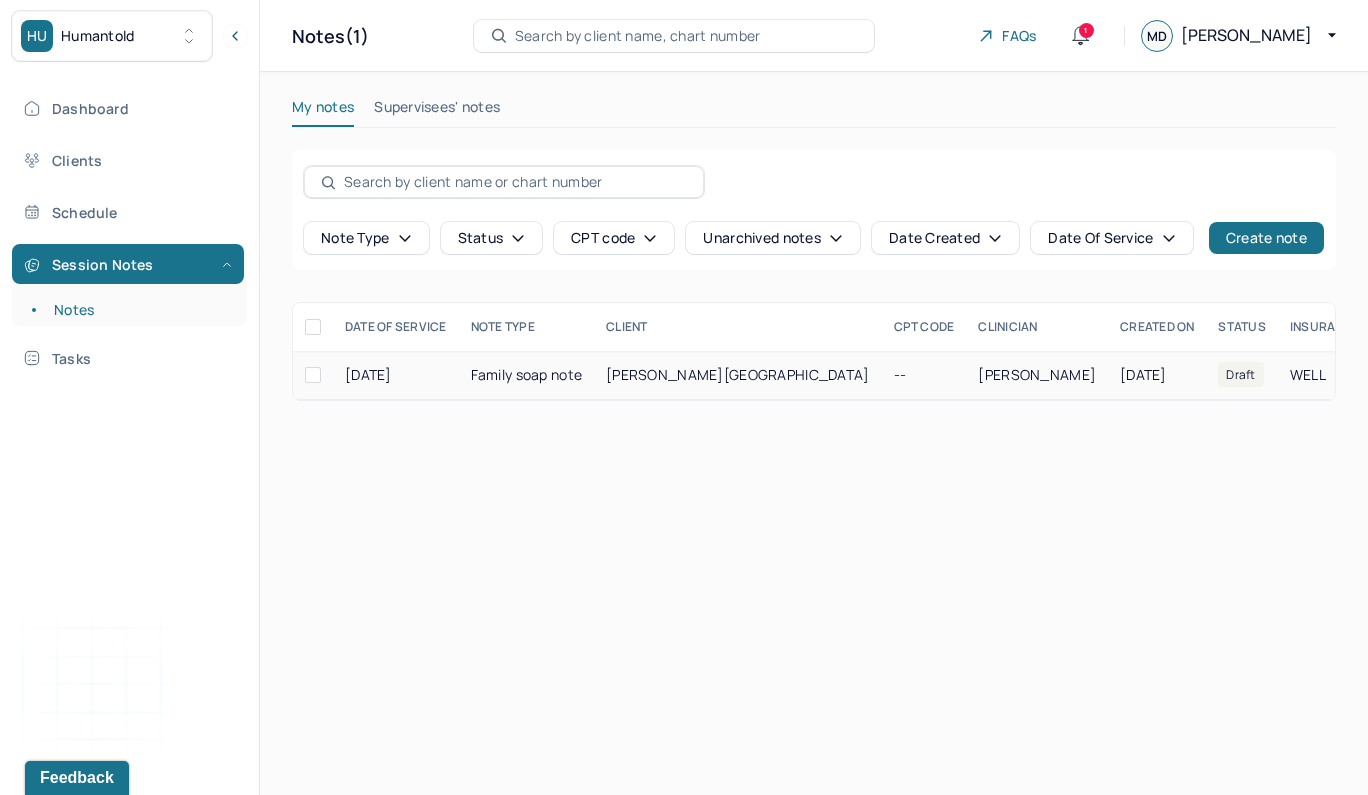 click on "Family soap note" at bounding box center [526, 375] 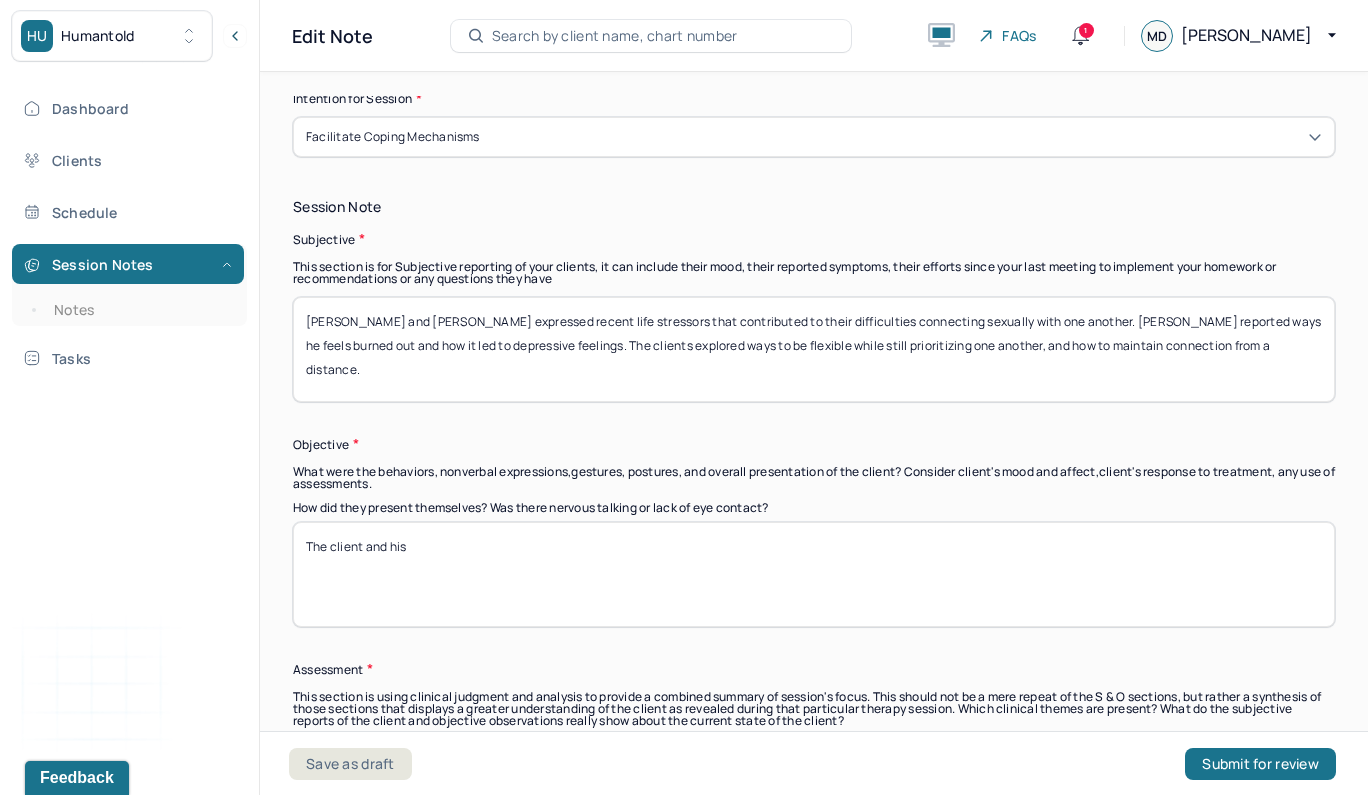 scroll, scrollTop: 1387, scrollLeft: 0, axis: vertical 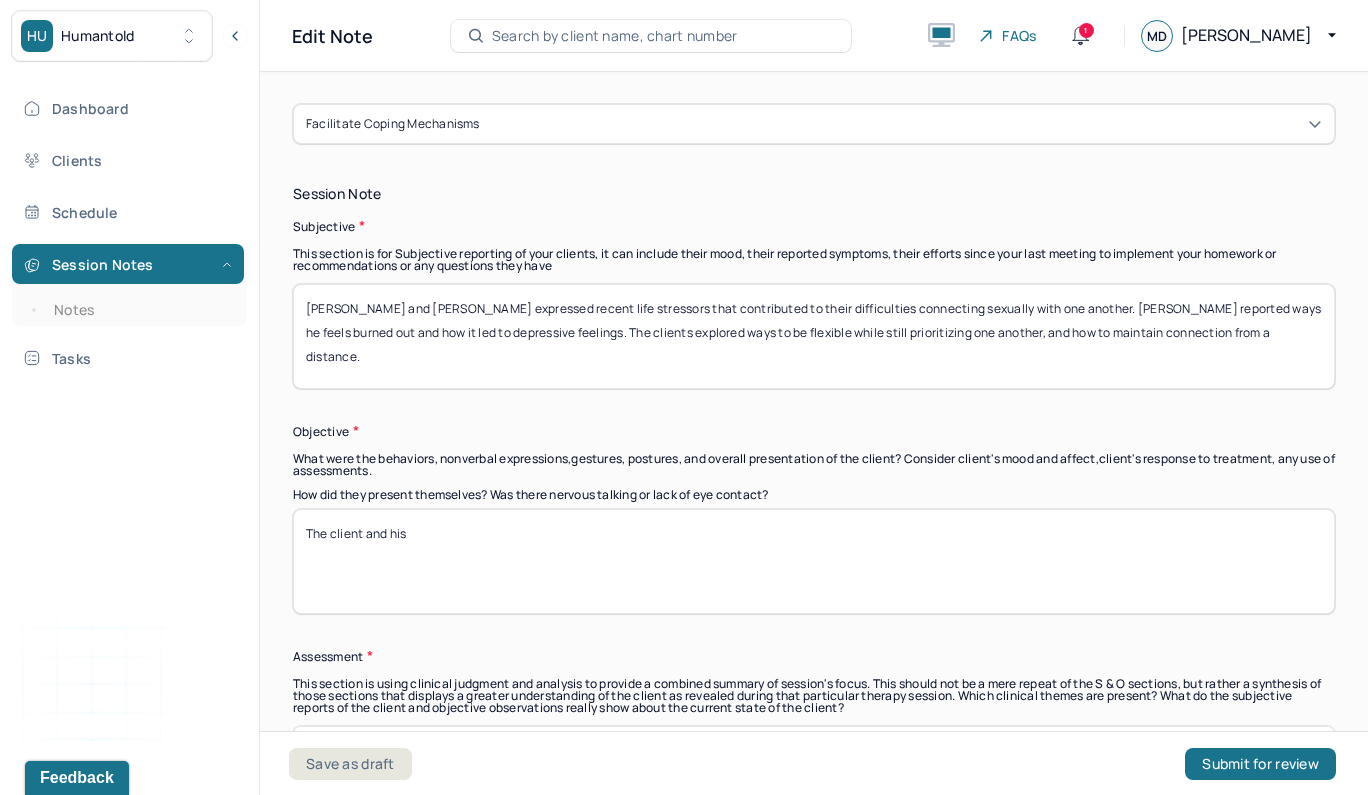 click on "The client and his" at bounding box center (814, 561) 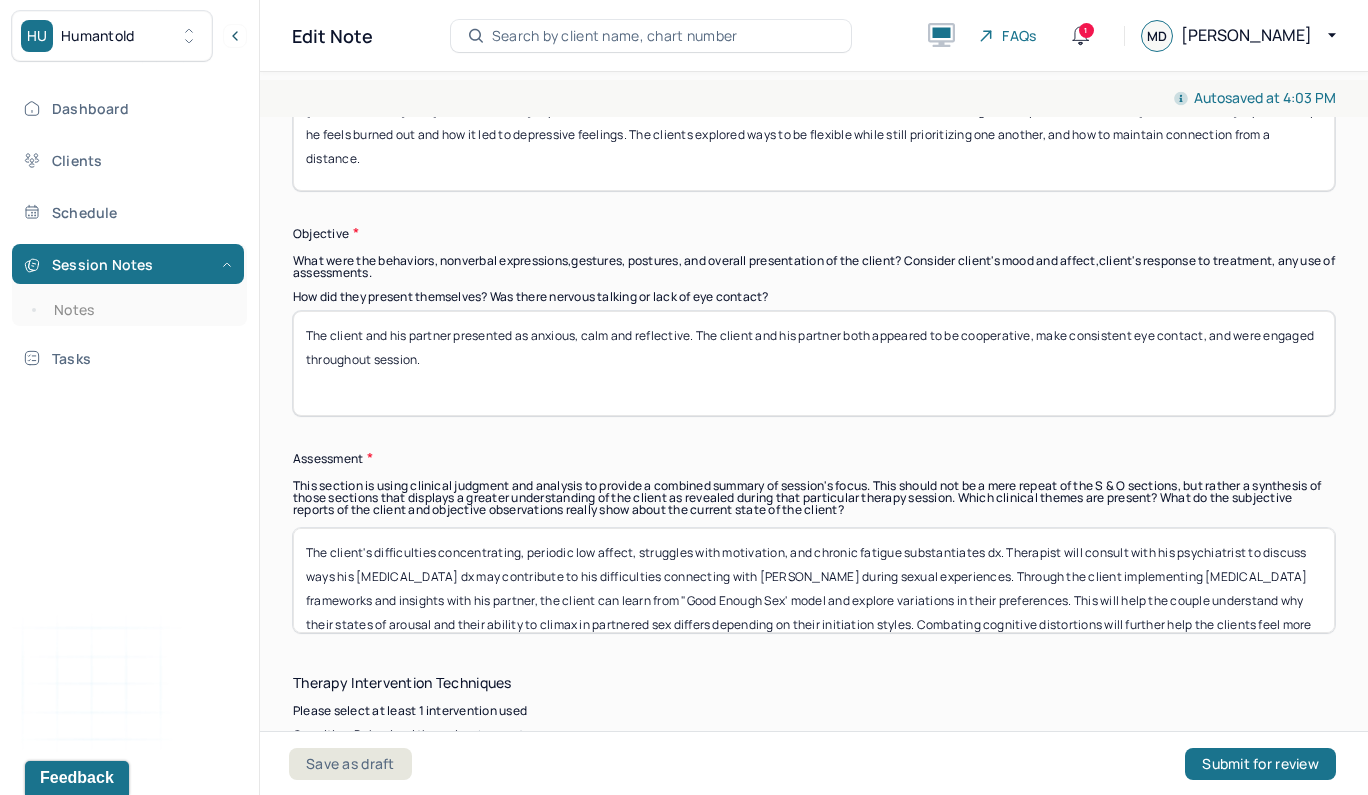 scroll, scrollTop: 1603, scrollLeft: 0, axis: vertical 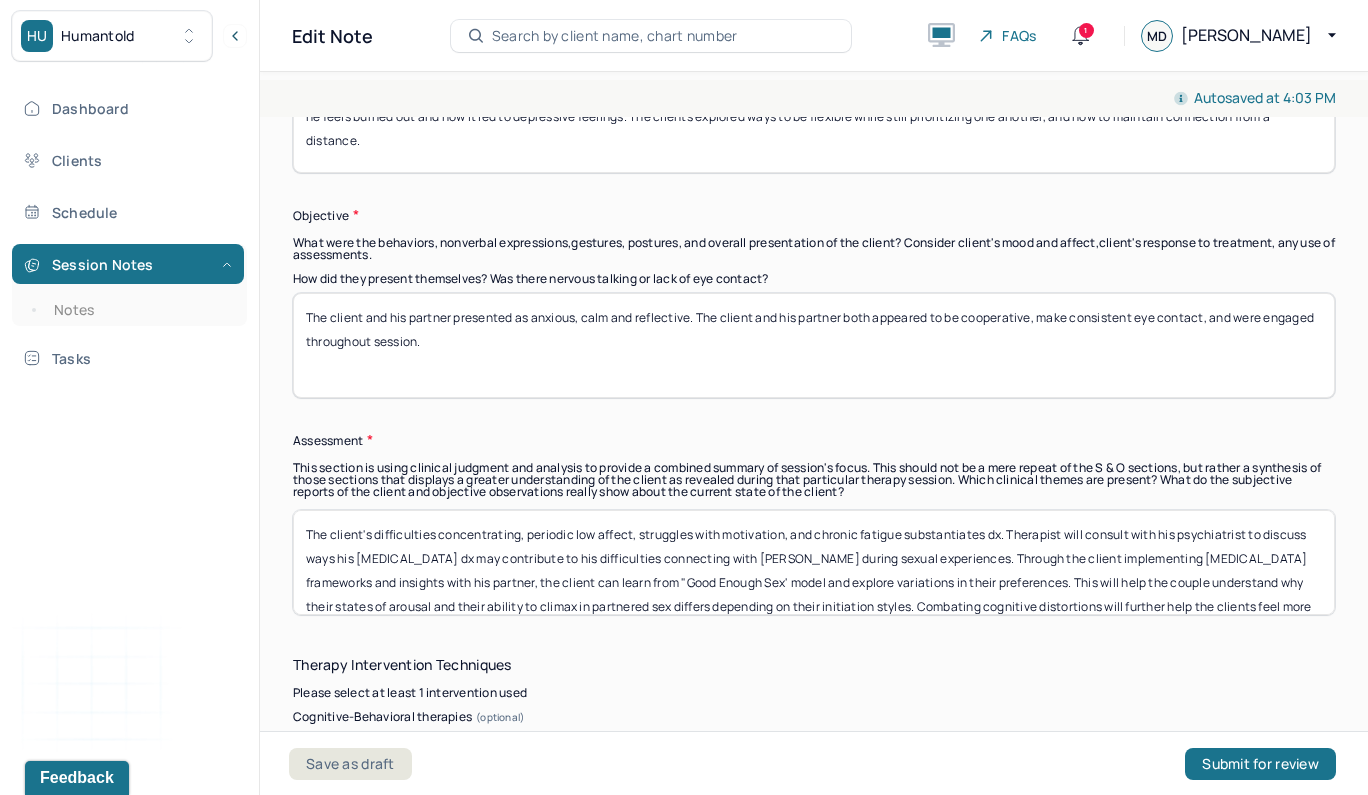 type on "The client and his partner presented as anxious, calm and reflective. The client and his partner both appeared to be cooperative, make consistent eye contact, and were engaged throughout session." 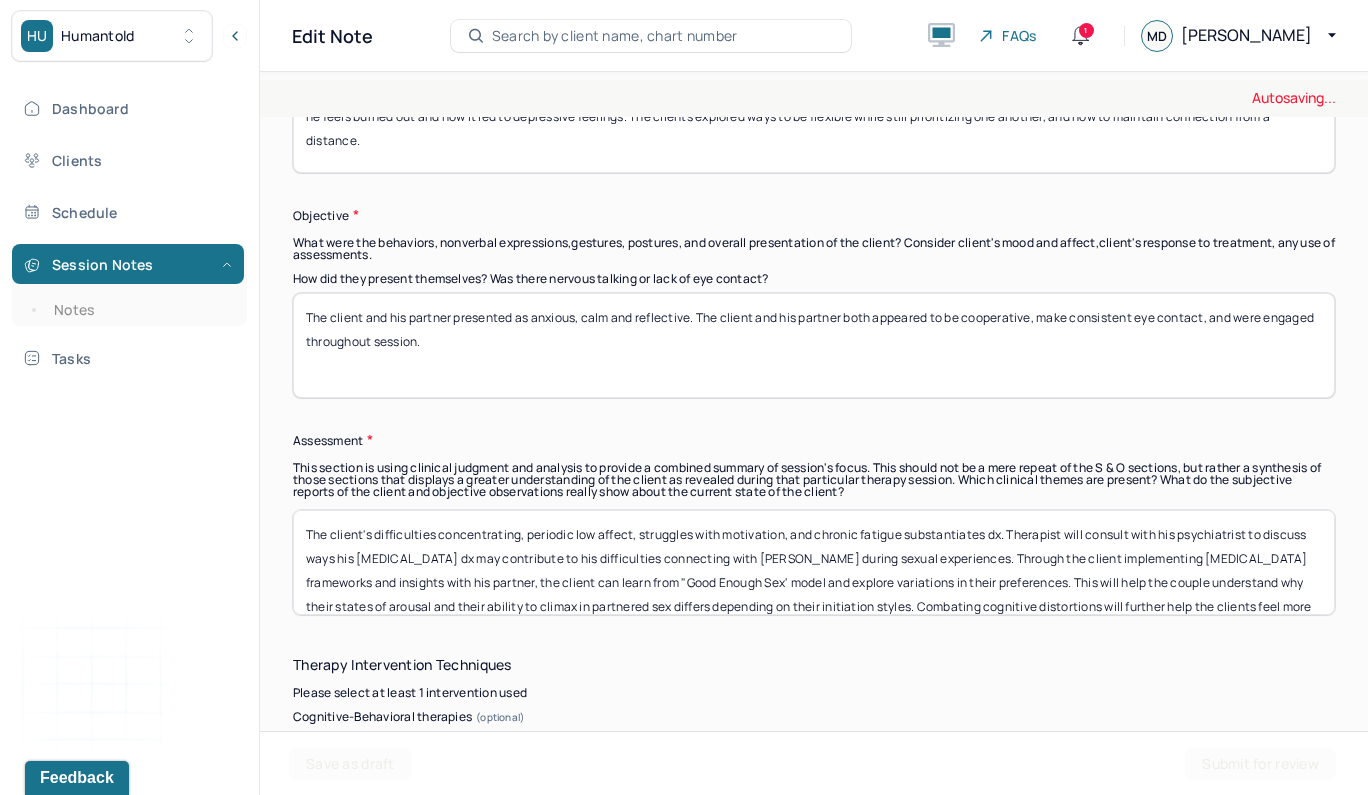 click on "The client's difficulties concentrating, periodic low affect, struggles with motivation, and chronic fatigue substantiates dx. Therapist will consult with his psychiatrist to discuss ways his [MEDICAL_DATA] dx may contribute to his difficulties connecting with [PERSON_NAME] during sexual experiences. Through the client implementing [MEDICAL_DATA] frameworks and insights with his partner, the client can learn from "Good Enough Sex' model and explore variations in their preferences. This will help the couple understand why their states of arousal and their ability to climax in partnered sex differs depending on their initiation styles. Combating cognitive distortions will further help the clients feel more optimistic about one another, and address negative symptoms stemming from their mental health dx." at bounding box center [814, 562] 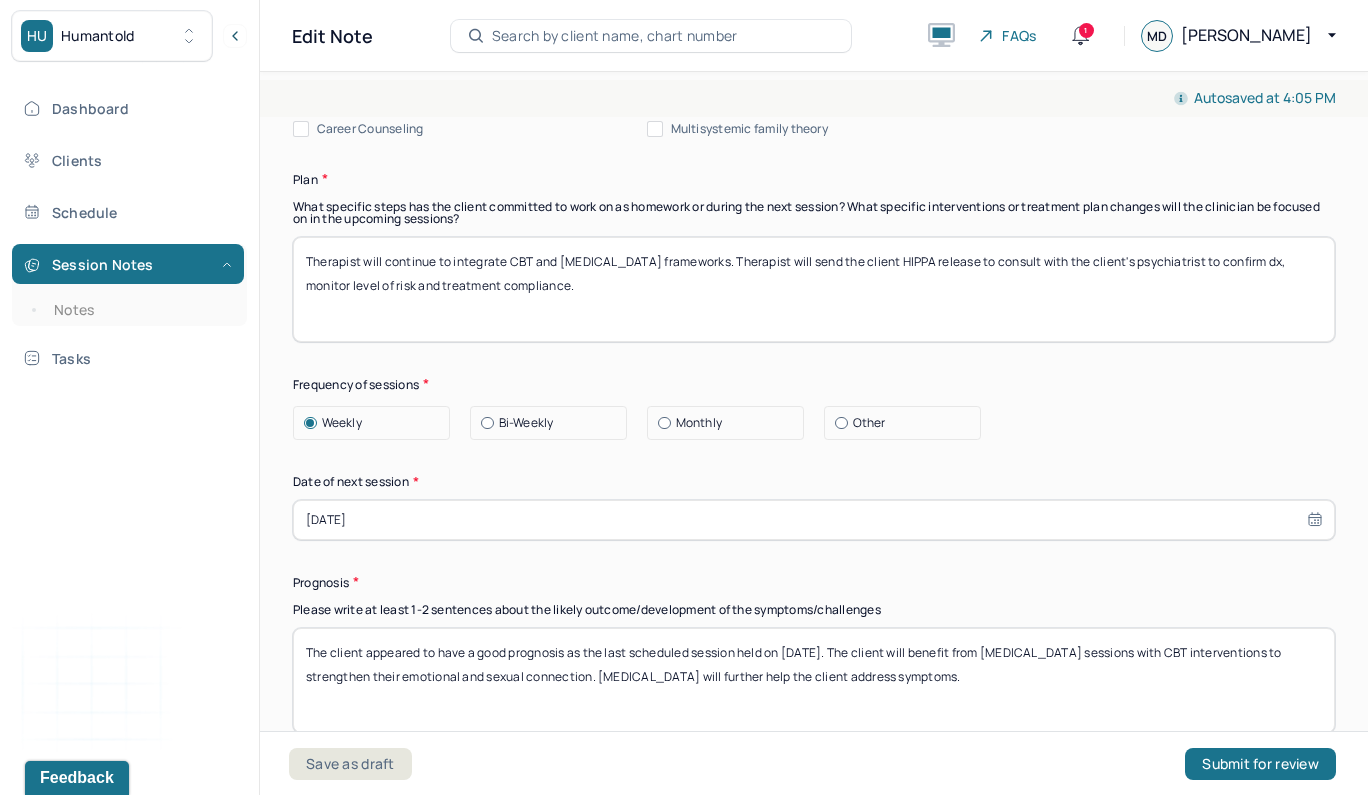 scroll, scrollTop: 2583, scrollLeft: 0, axis: vertical 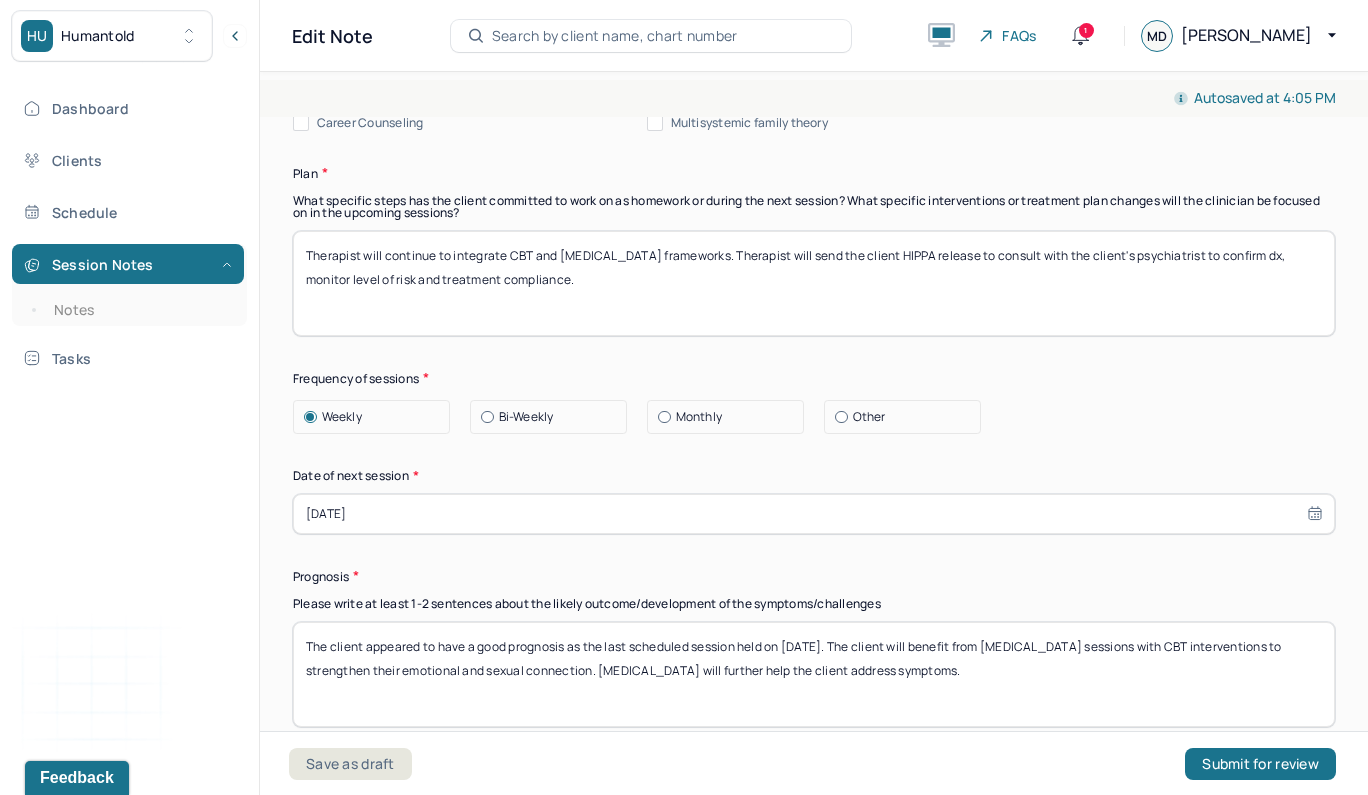 type on "The client's low affect, struggles with motivation, loss of concentration and loss of pleasure substantiates dx. The client and his partner appear to benefit from integrating a self care routine with stress reducing activities. This way, the client and his partner are able to be more present when engaging in sexual experiences. Stress reducing activities and other [MEDICAL_DATA] interventions will help the client and his partner strengthen their sexual connection." 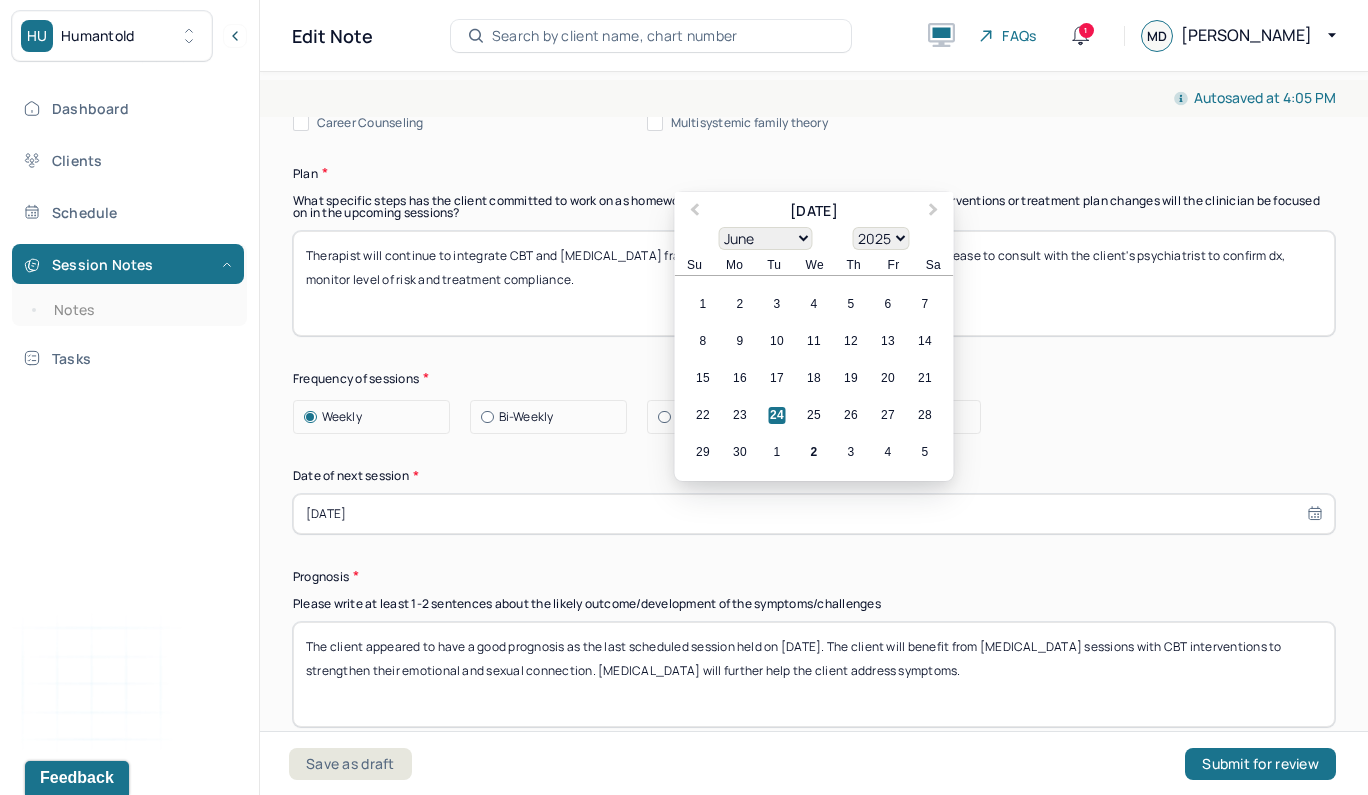 click on "[DATE]" at bounding box center [814, 514] 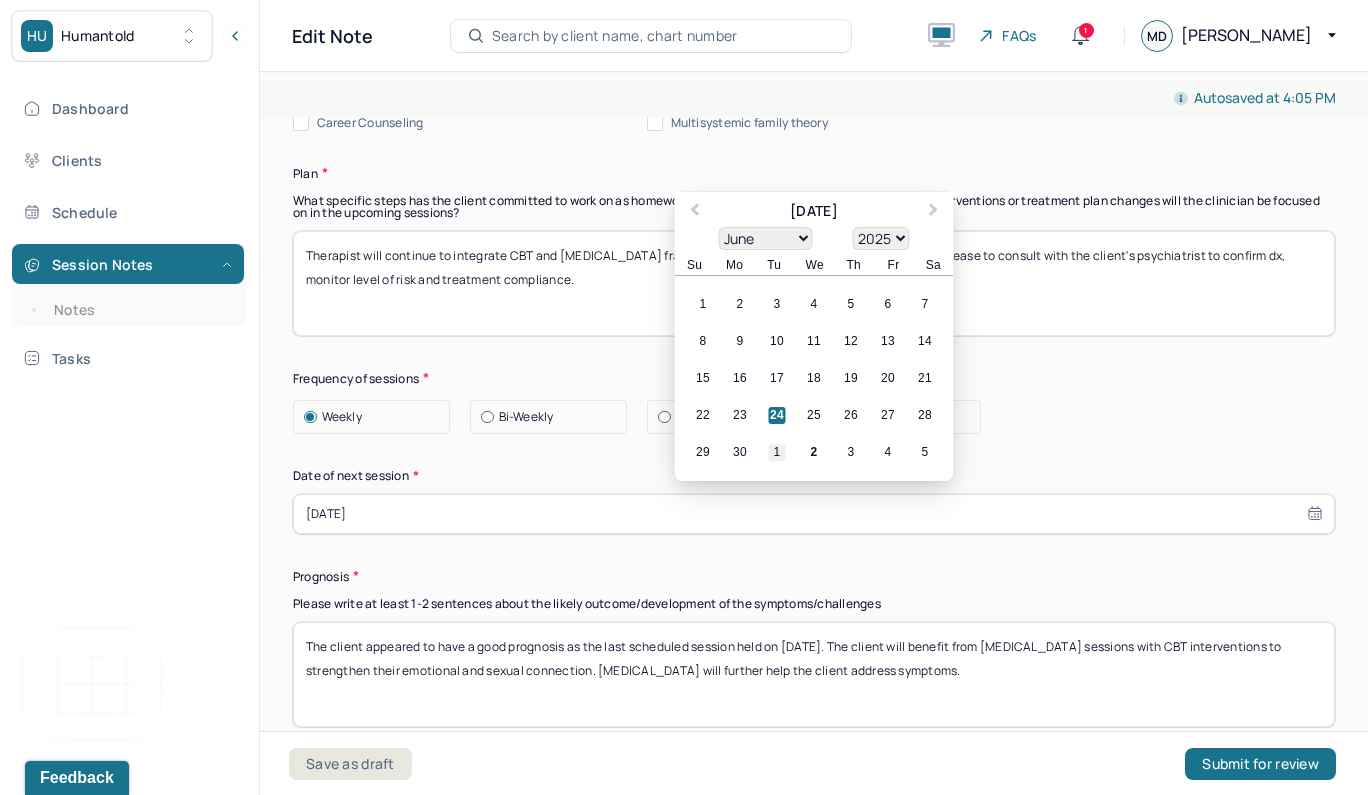 click on "1" at bounding box center [777, 452] 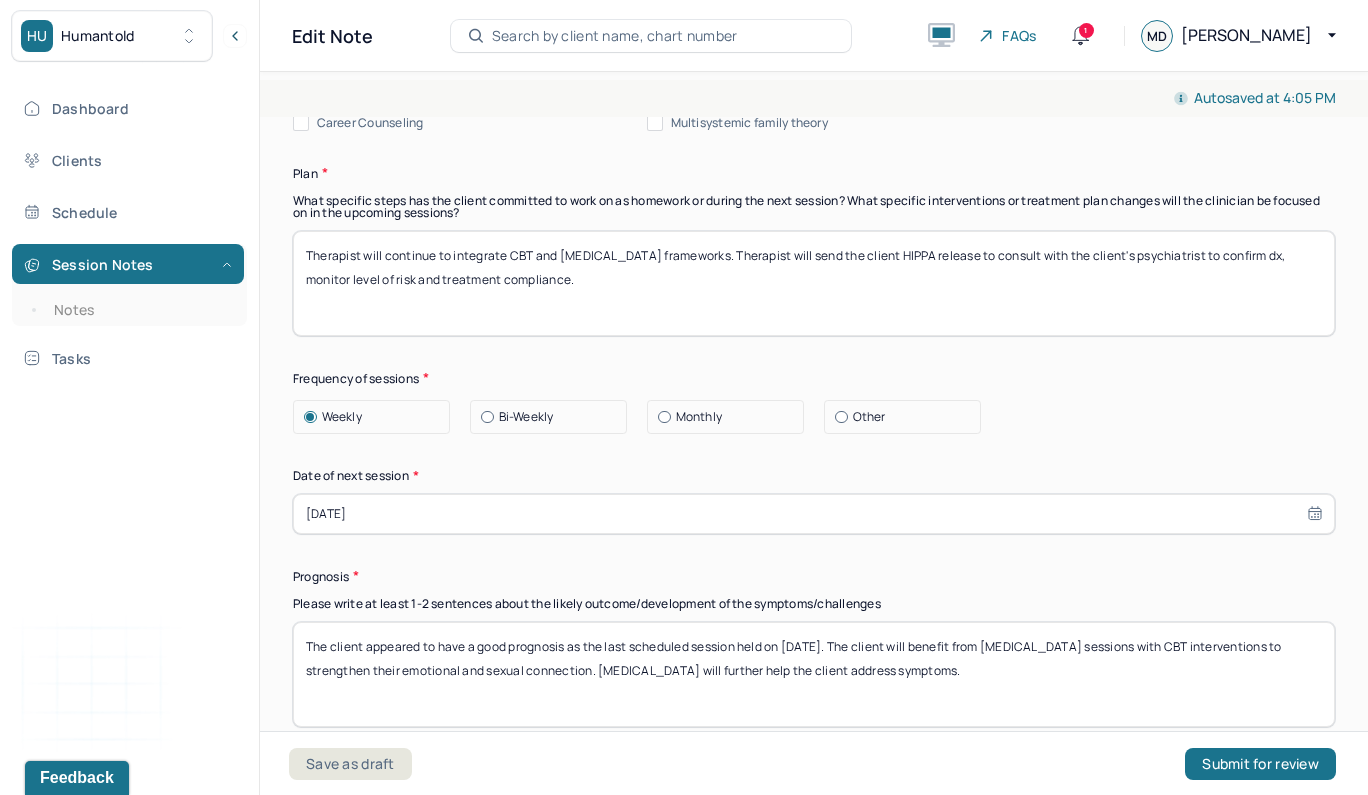 click on "Therapist will continue to integrate CBT and [MEDICAL_DATA] frameworks. Therapist will send the client HIPPA release to consult with the client's psychiatrist to confirm dx, monitor level of risk and treatment compliance." at bounding box center (814, 283) 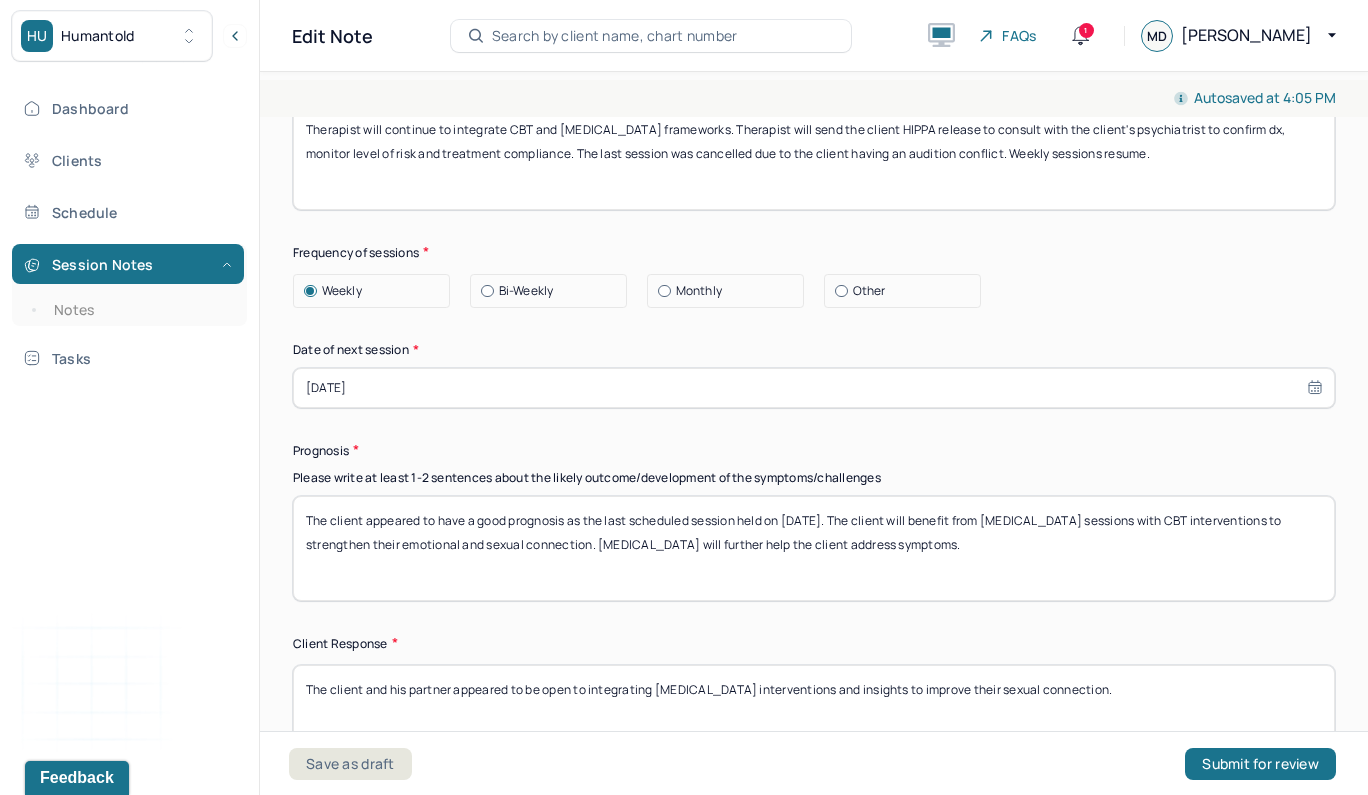 scroll, scrollTop: 2734, scrollLeft: 0, axis: vertical 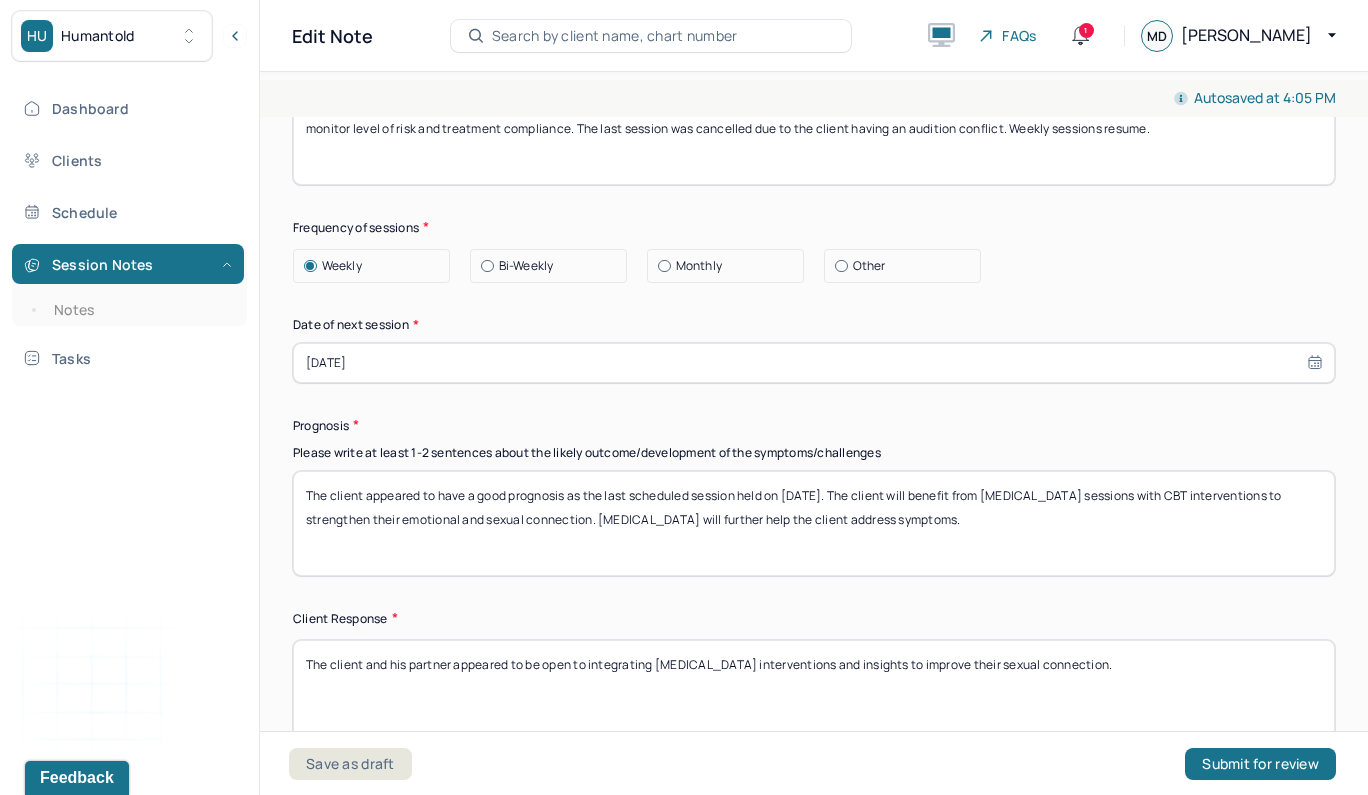 type on "Therapist will continue to integrate CBT and [MEDICAL_DATA] frameworks. Therapist will send the client HIPPA release to consult with the client's psychiatrist to confirm dx, monitor level of risk and treatment compliance. The last session was cancelled due to the client having an audition conflict. Weekly sessions resume." 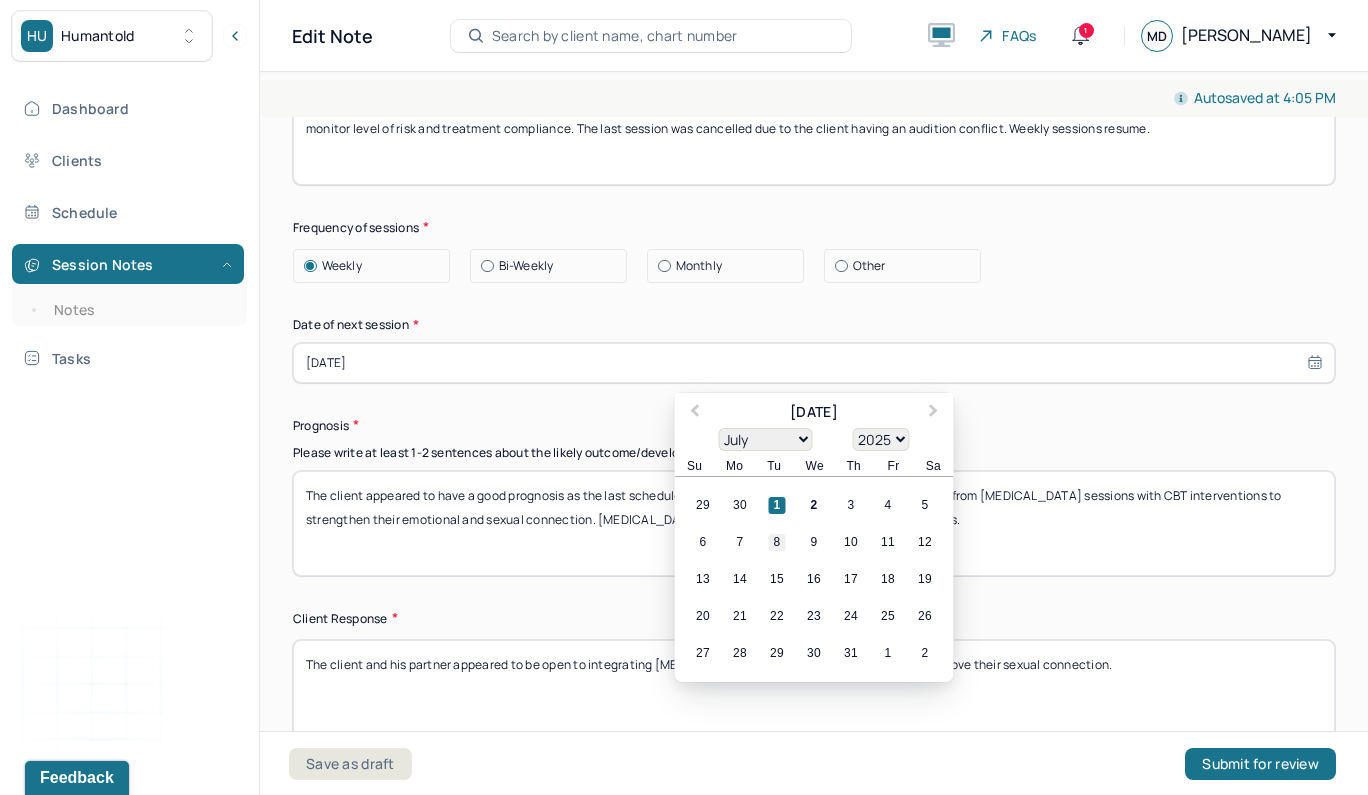 click on "8" at bounding box center [777, 542] 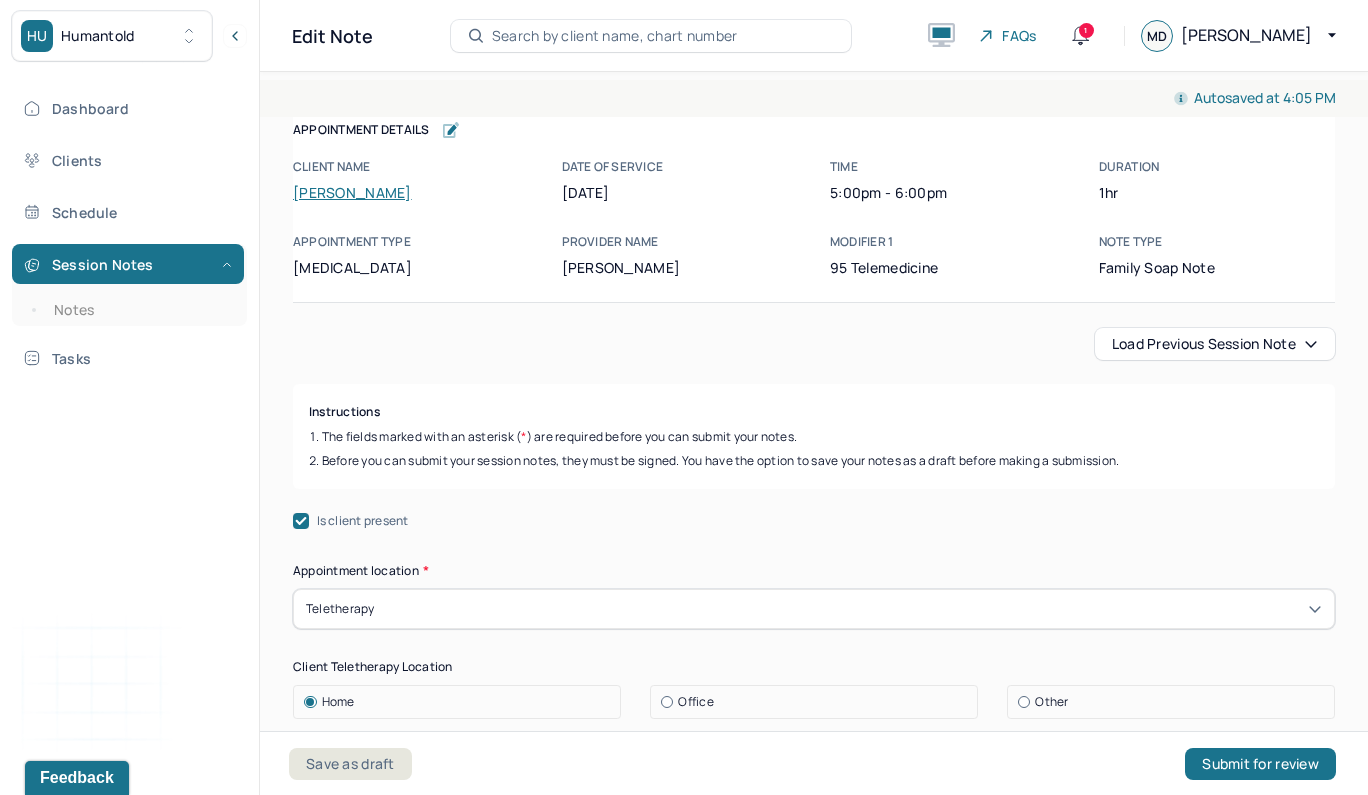 scroll, scrollTop: 0, scrollLeft: 0, axis: both 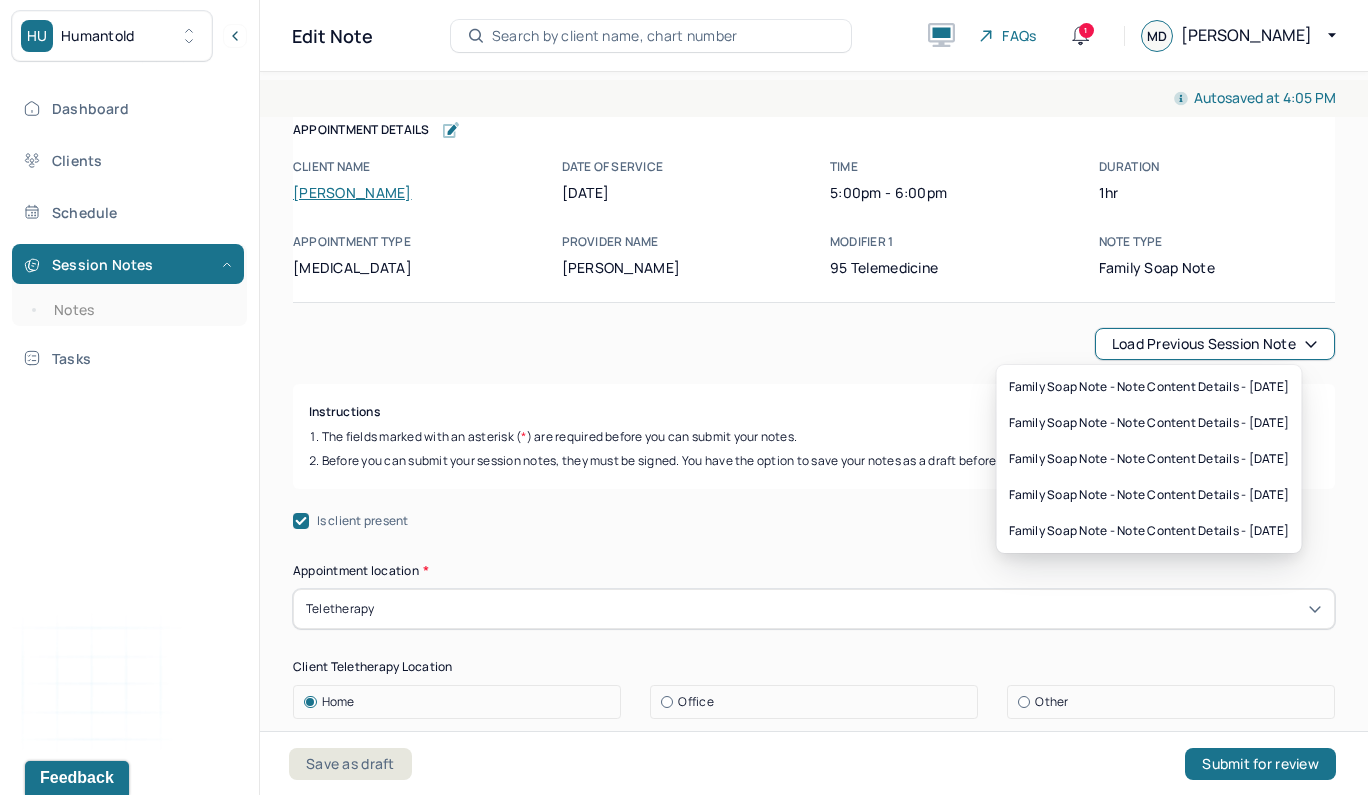 click on "Load previous session note" at bounding box center (1215, 344) 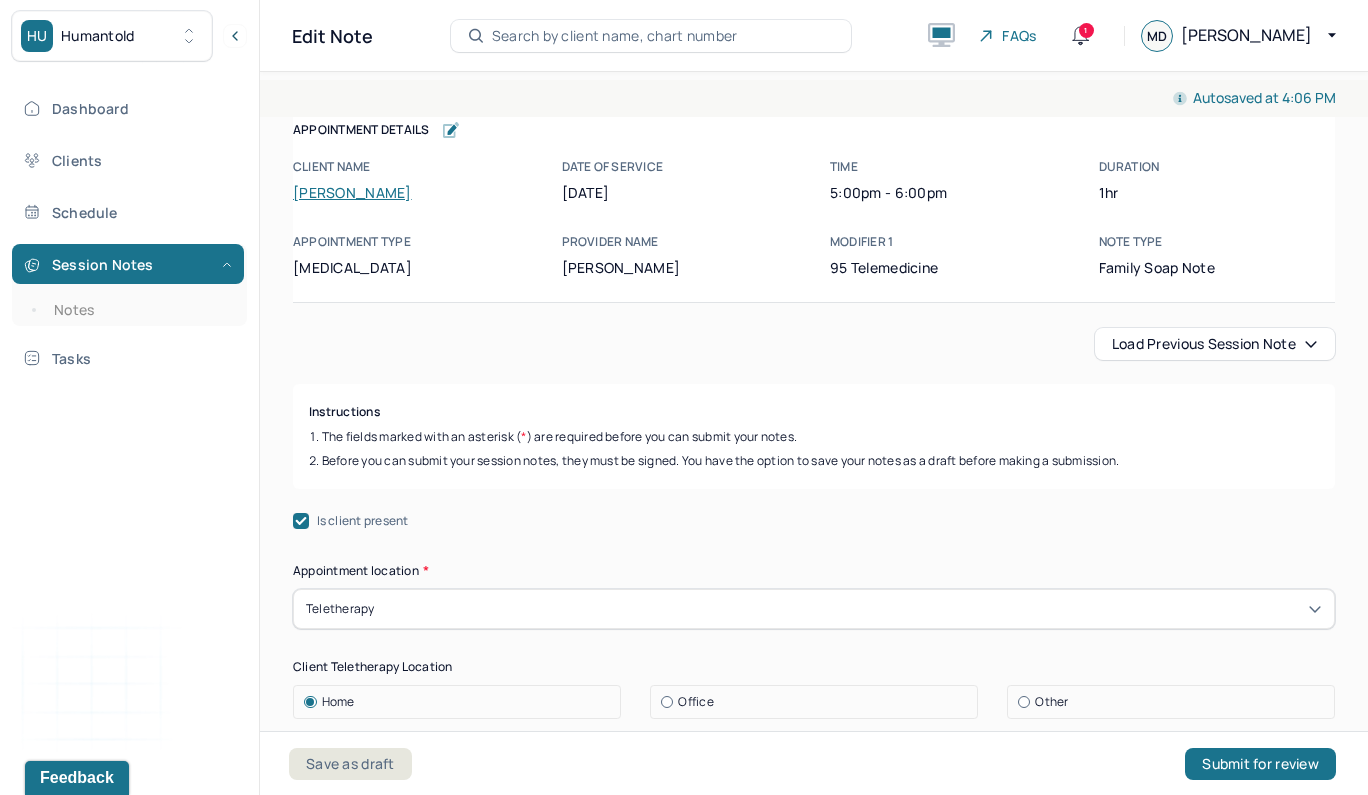 click on "Autosaved at 4:06 PM Appointment Details     Client name [PERSON_NAME] Date of service [DATE] Time 5:00pm - 6:00pm Duration 1hr Appointment type [MEDICAL_DATA] Provider name [PERSON_NAME] Modifier 1 95 Telemedicine Note type Family soap note Appointment Details     Client name [PERSON_NAME] Date of service [DATE] Time 5:00pm - 6:00pm Duration 1hr Appointment type [MEDICAL_DATA] Provider name [PERSON_NAME] Modifier 1 95 Telemedicine Note type Family soap note   Load previous session note   Instructions The fields marked with an asterisk ( * ) are required before you can submit your notes. Before you can submit your session notes, they must be signed. You have the option to save your notes as a draft before making a submission. Is client present Appointment location * Teletherapy Client Teletherapy Location Home Office Other Provider Teletherapy Location Home Office Other Consent was received for the teletherapy session The teletherapy session was conducted via video Primary diagnosis * (optional) *" at bounding box center [814, 2388] 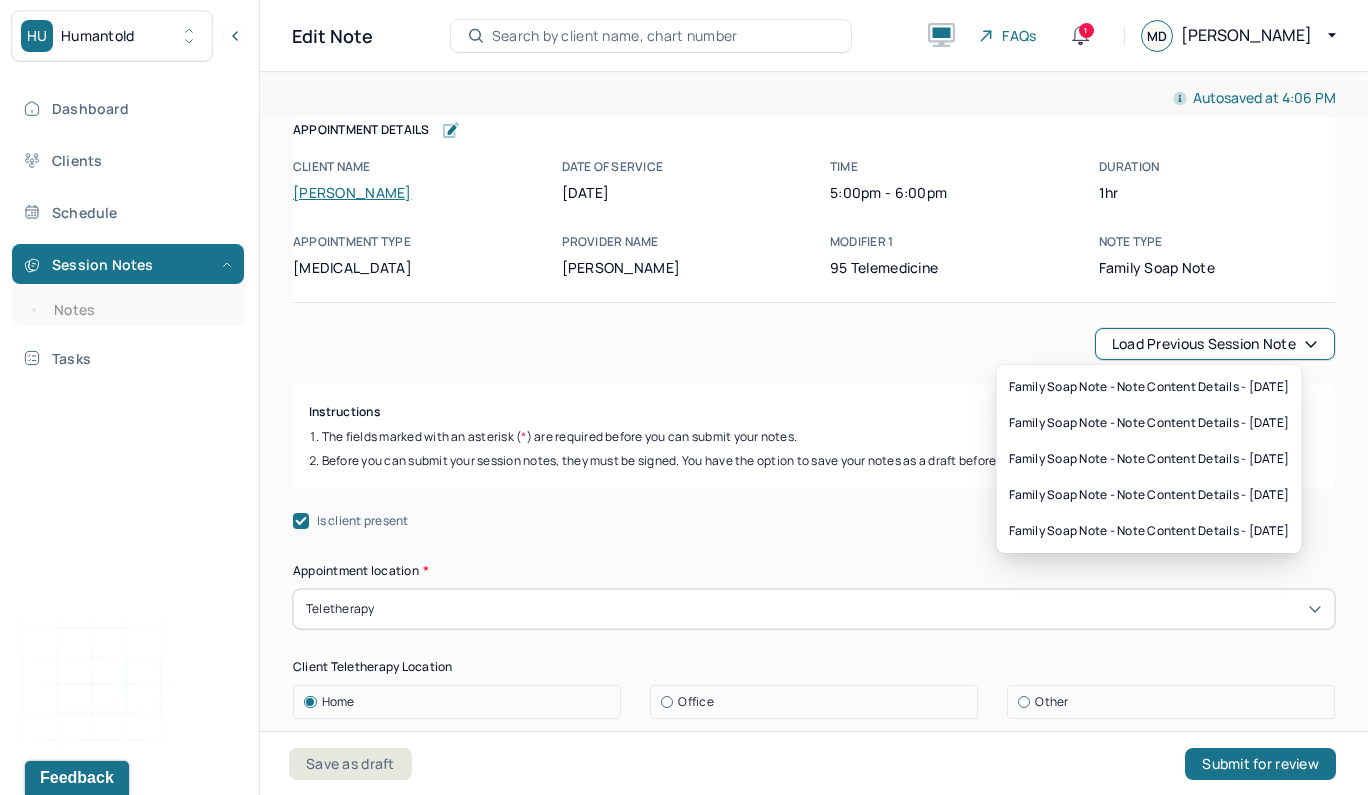 click on "Load previous session note" at bounding box center (1215, 344) 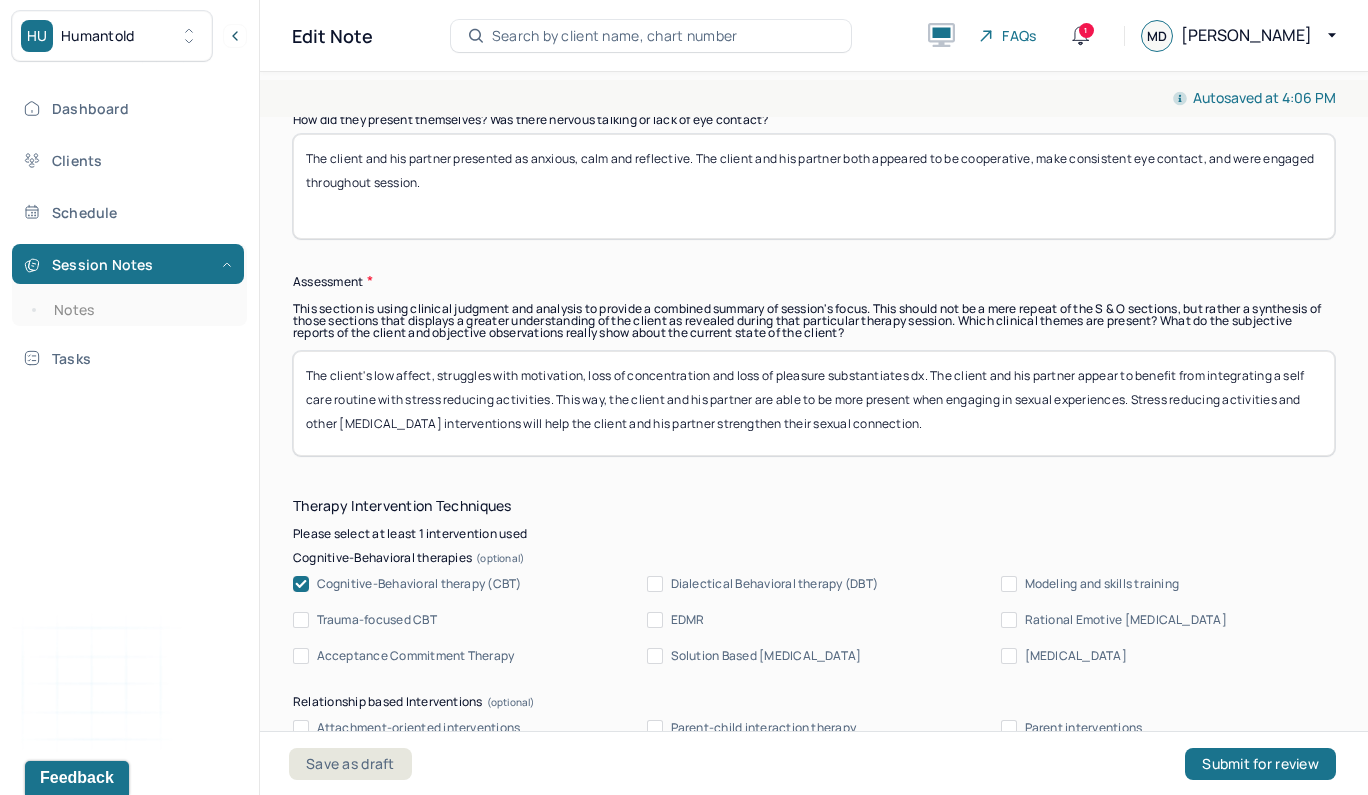 scroll, scrollTop: 1841, scrollLeft: 0, axis: vertical 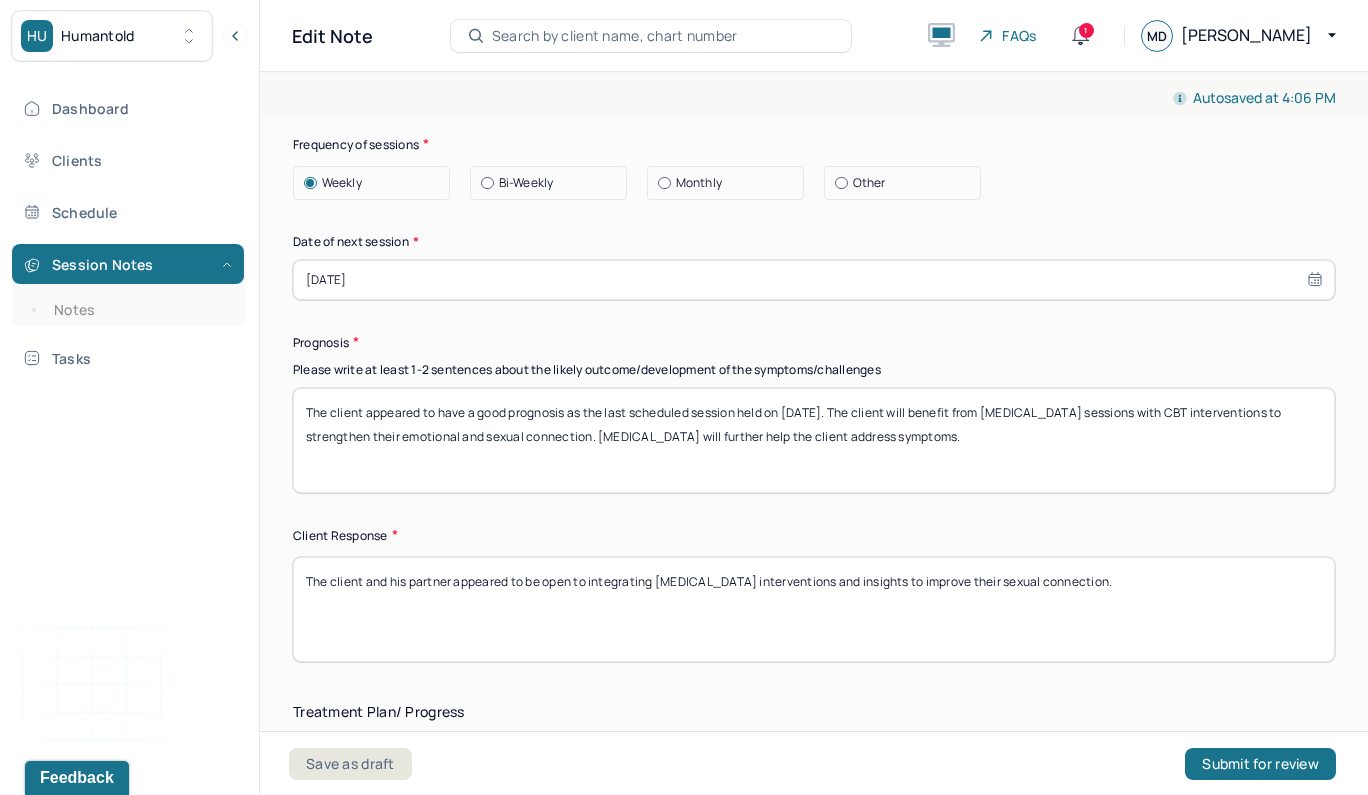 click on "The client appeared to have a good prognosis as the last scheduled session held on [DATE]. The client will benefit from [MEDICAL_DATA] sessions with CBT interventions to strengthen their emotional and sexual connection. [MEDICAL_DATA] will further help the client address symptoms." at bounding box center (814, 440) 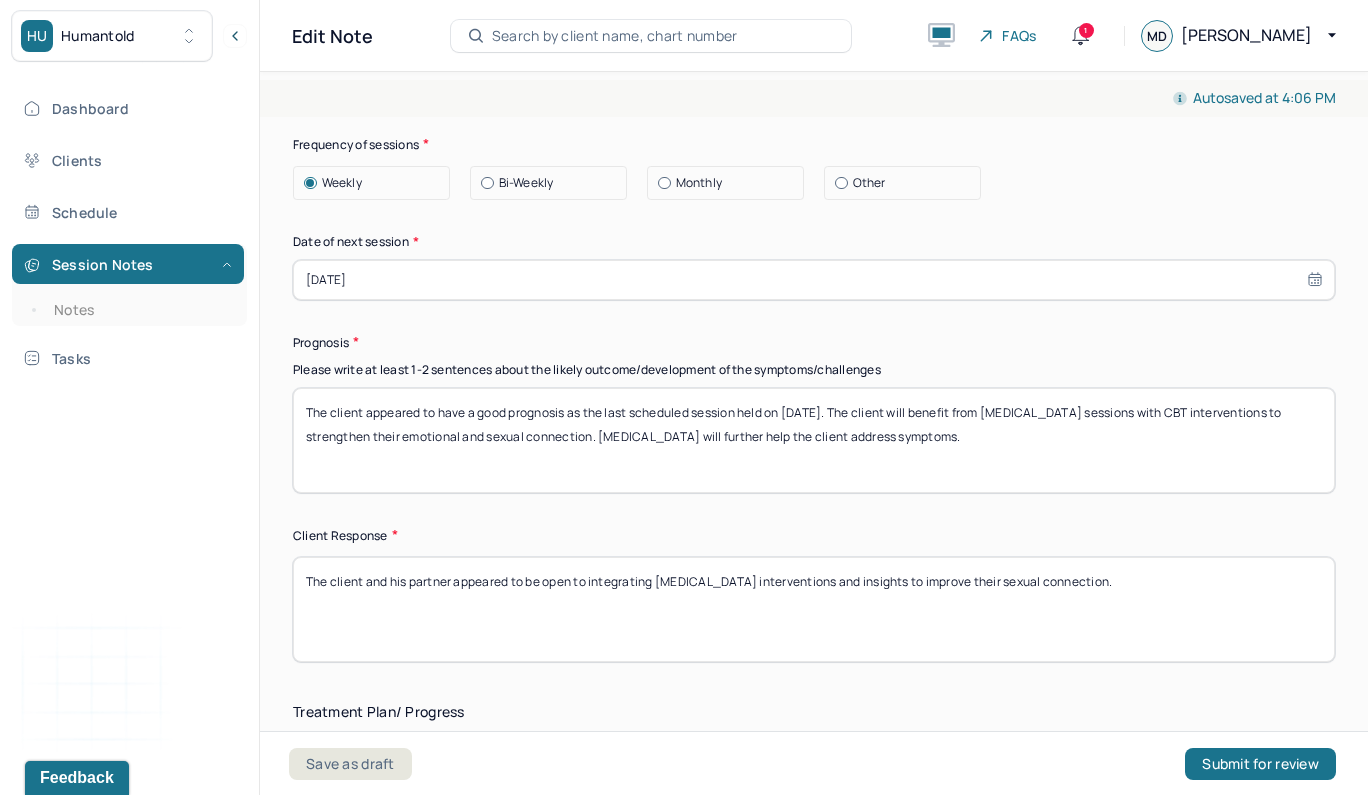 drag, startPoint x: 595, startPoint y: 434, endPoint x: 307, endPoint y: 434, distance: 288 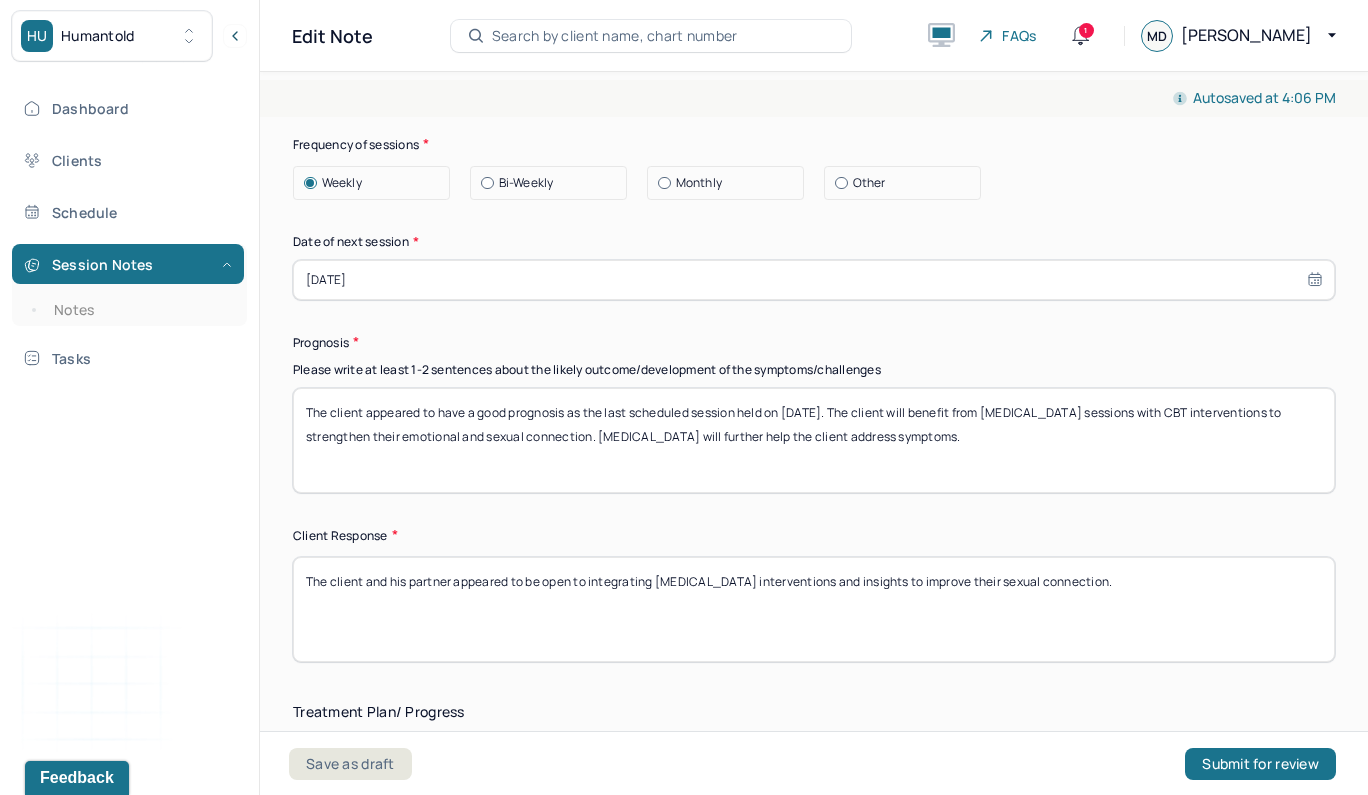 click on "The client appeared to have a good prognosis as the last scheduled session held on [DATE]. The client will benefit from [MEDICAL_DATA] sessions with CBT interventions to strengthen their emotional and sexual connection. [MEDICAL_DATA] will further help the client address symptoms." at bounding box center (814, 440) 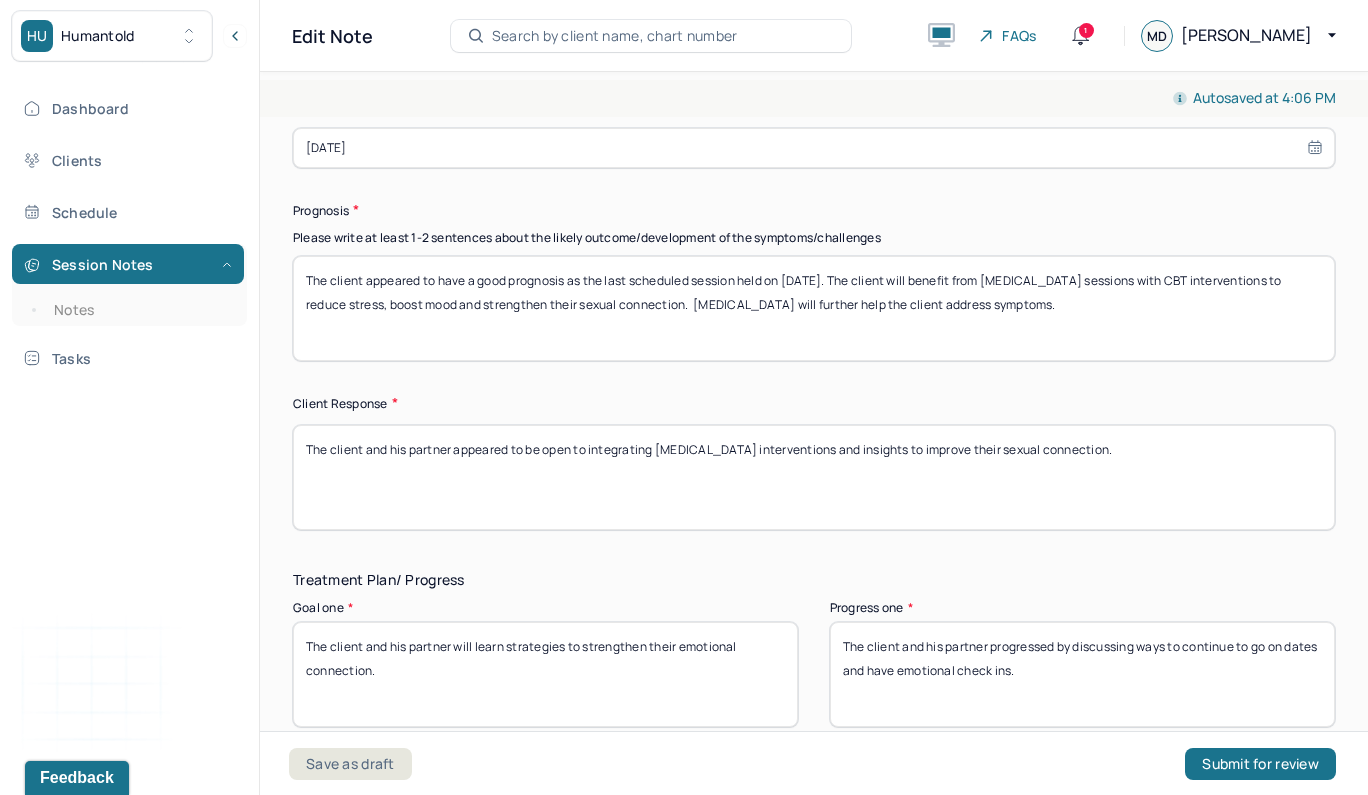 scroll, scrollTop: 2961, scrollLeft: 0, axis: vertical 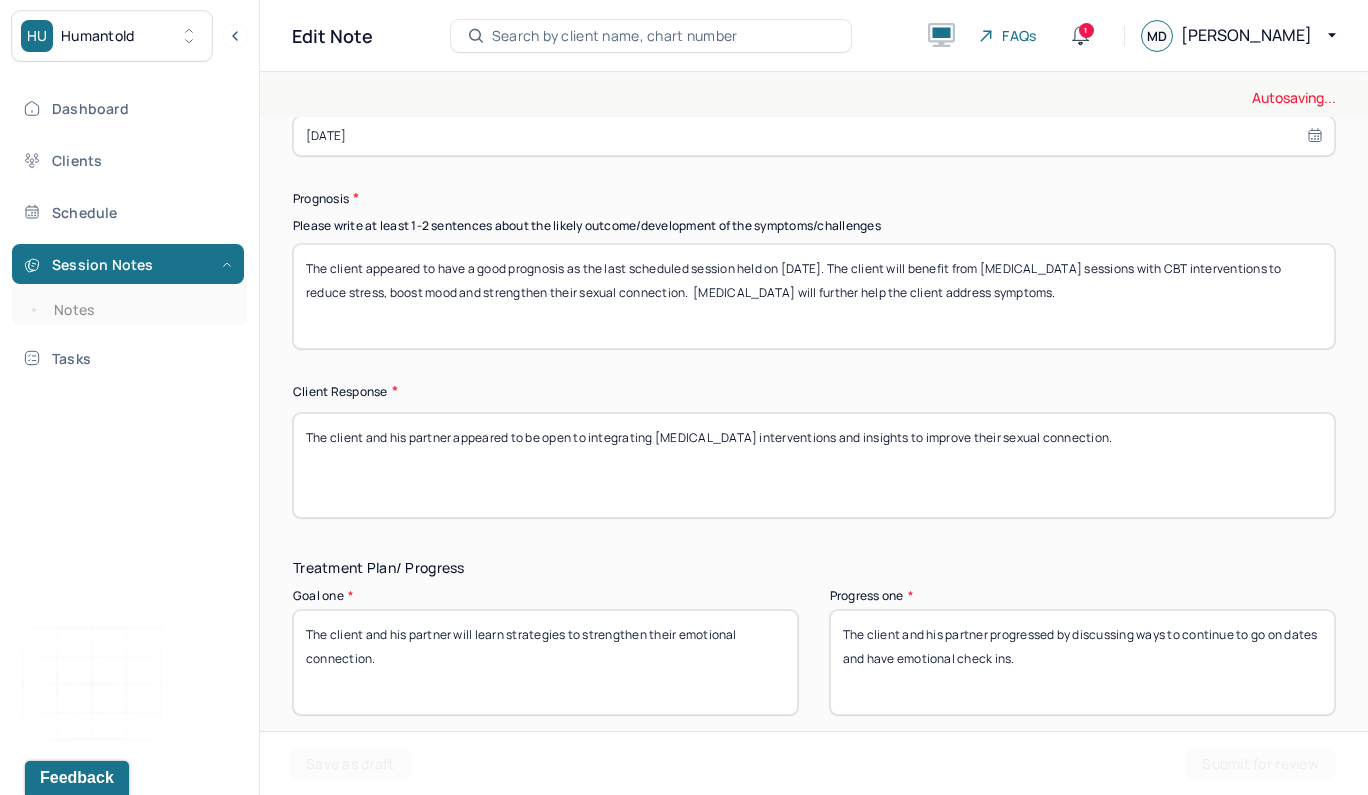 type on "The client appeared to have a good prognosis as the last scheduled session held on [DATE]. The client will benefit from [MEDICAL_DATA] sessions with CBT interventions to reduce stress, boost mood and strengthen their sexual connection.  [MEDICAL_DATA] will further help the client address symptoms." 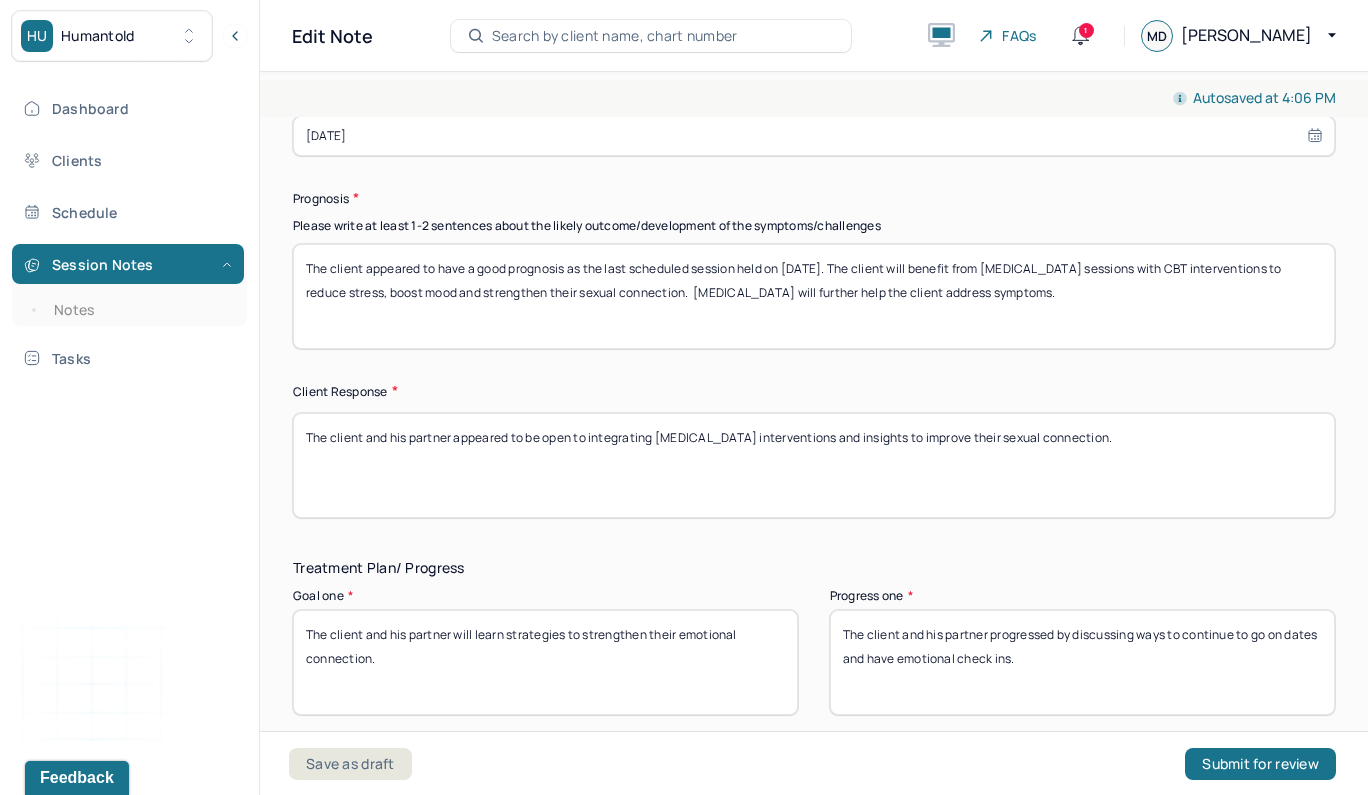 click on "The client and his partner appeared to be open to integrating [MEDICAL_DATA] interventions and insights to improve their sexual connection." at bounding box center [814, 465] 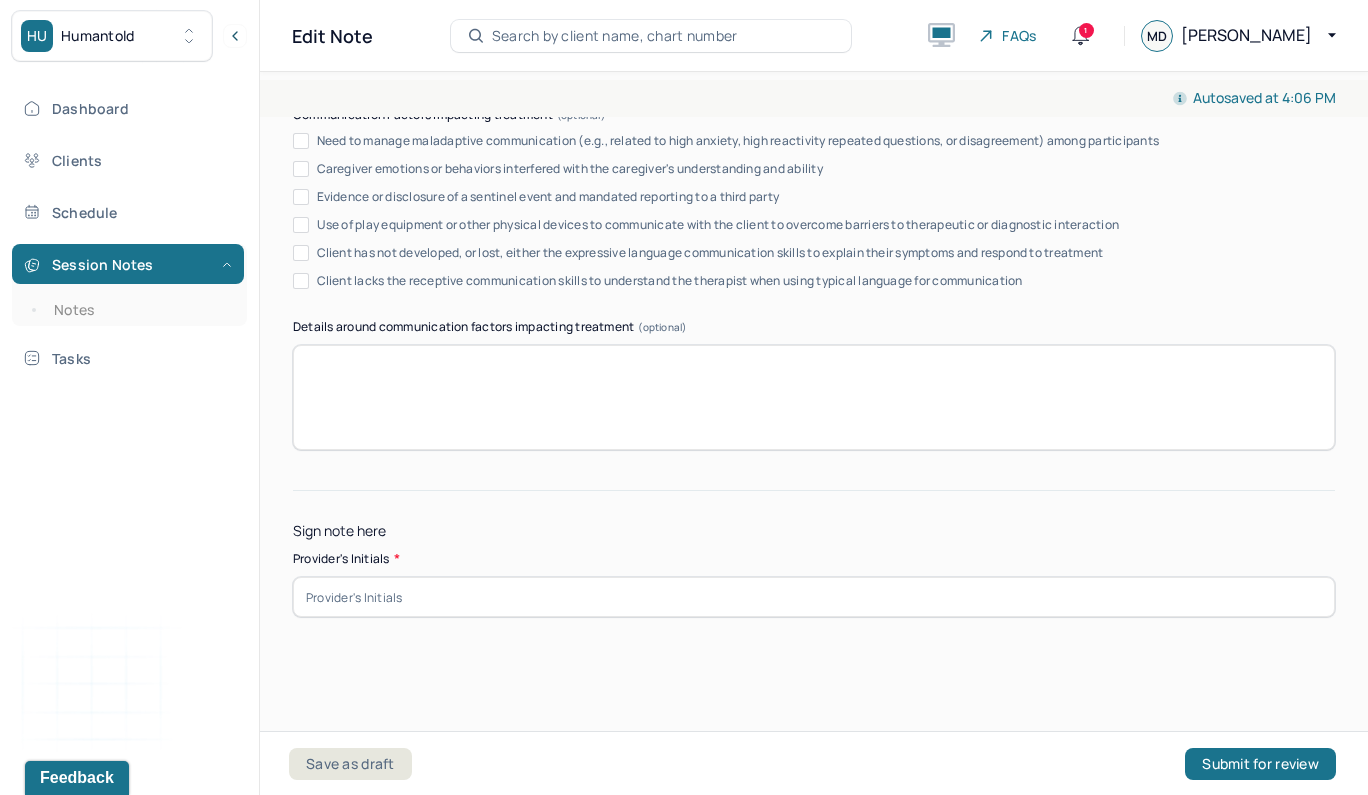 scroll, scrollTop: 3912, scrollLeft: 0, axis: vertical 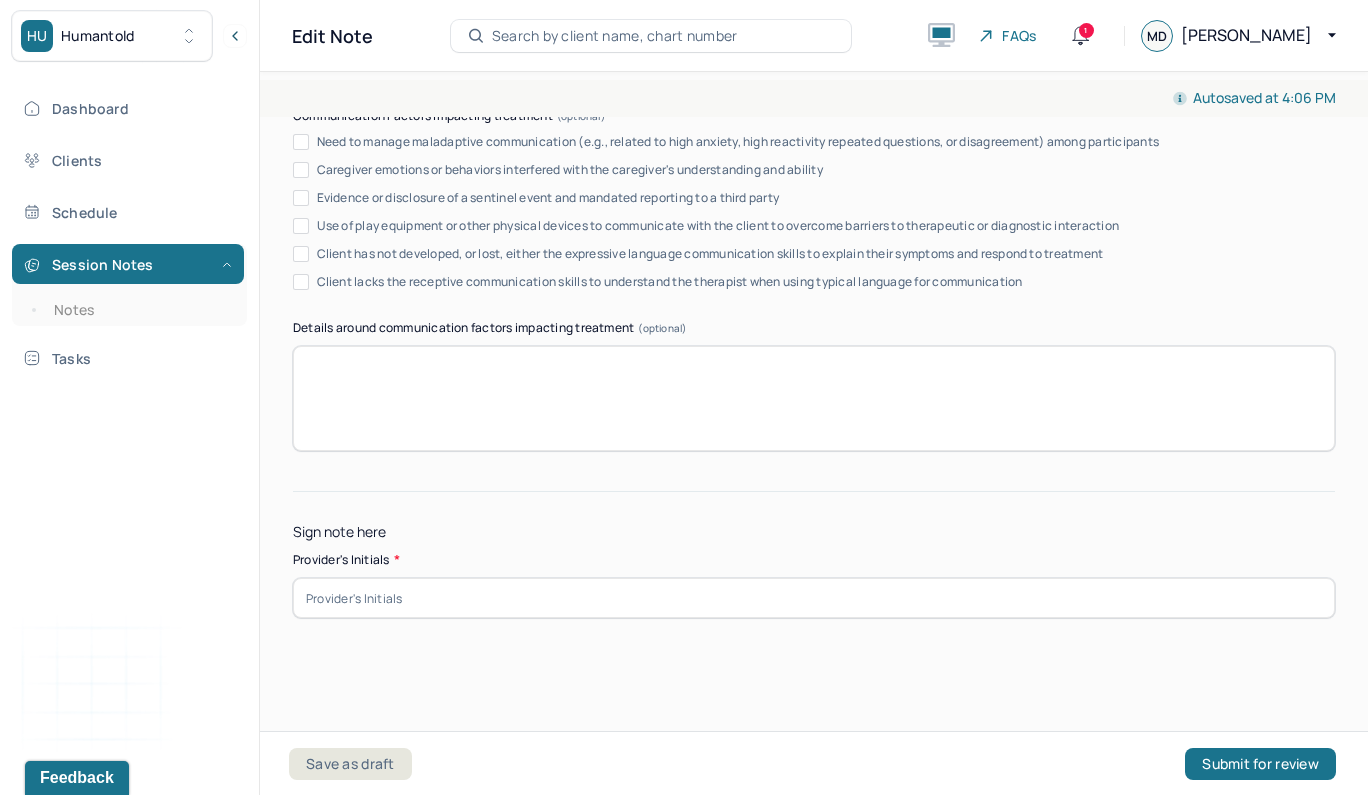 type on "The client and his partner appeared to be overall receptive to therapeutic interventions." 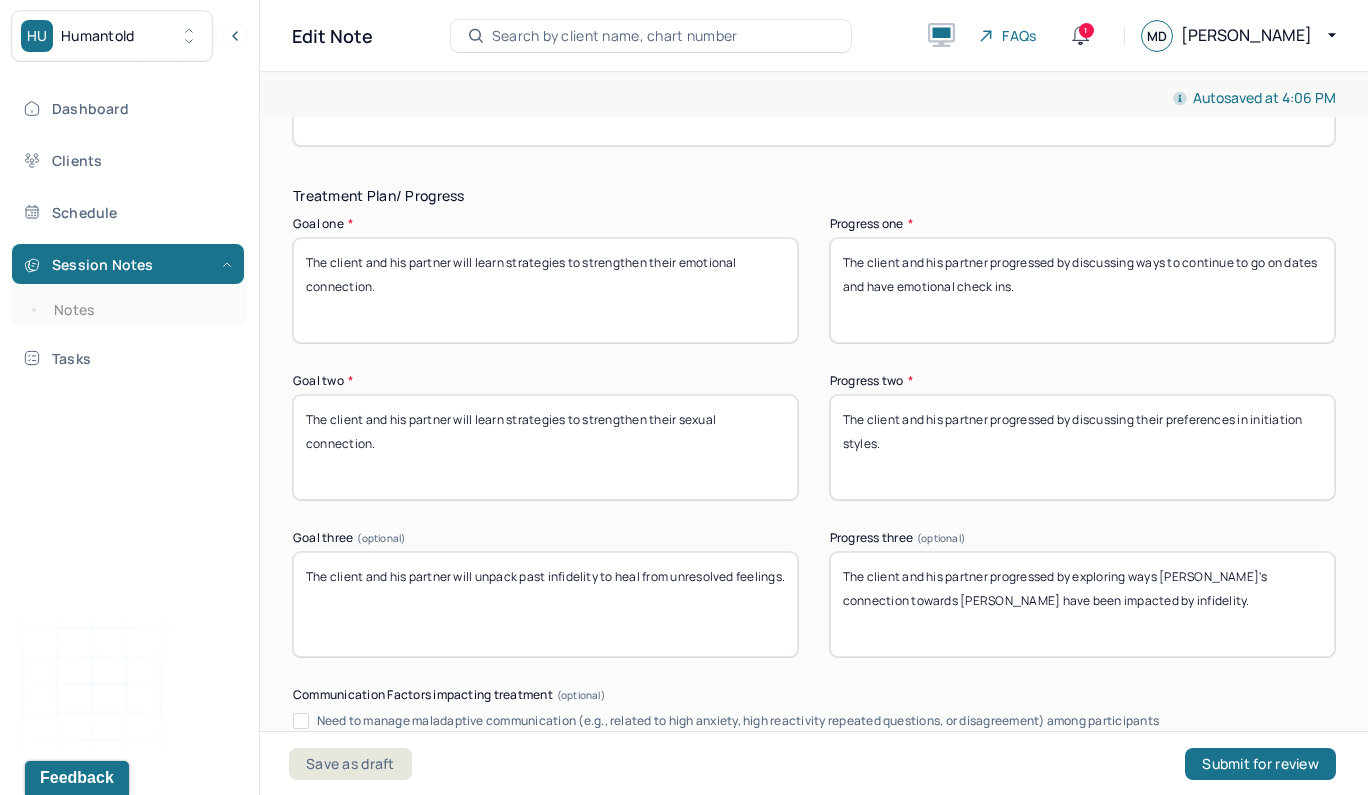 scroll, scrollTop: 3326, scrollLeft: 0, axis: vertical 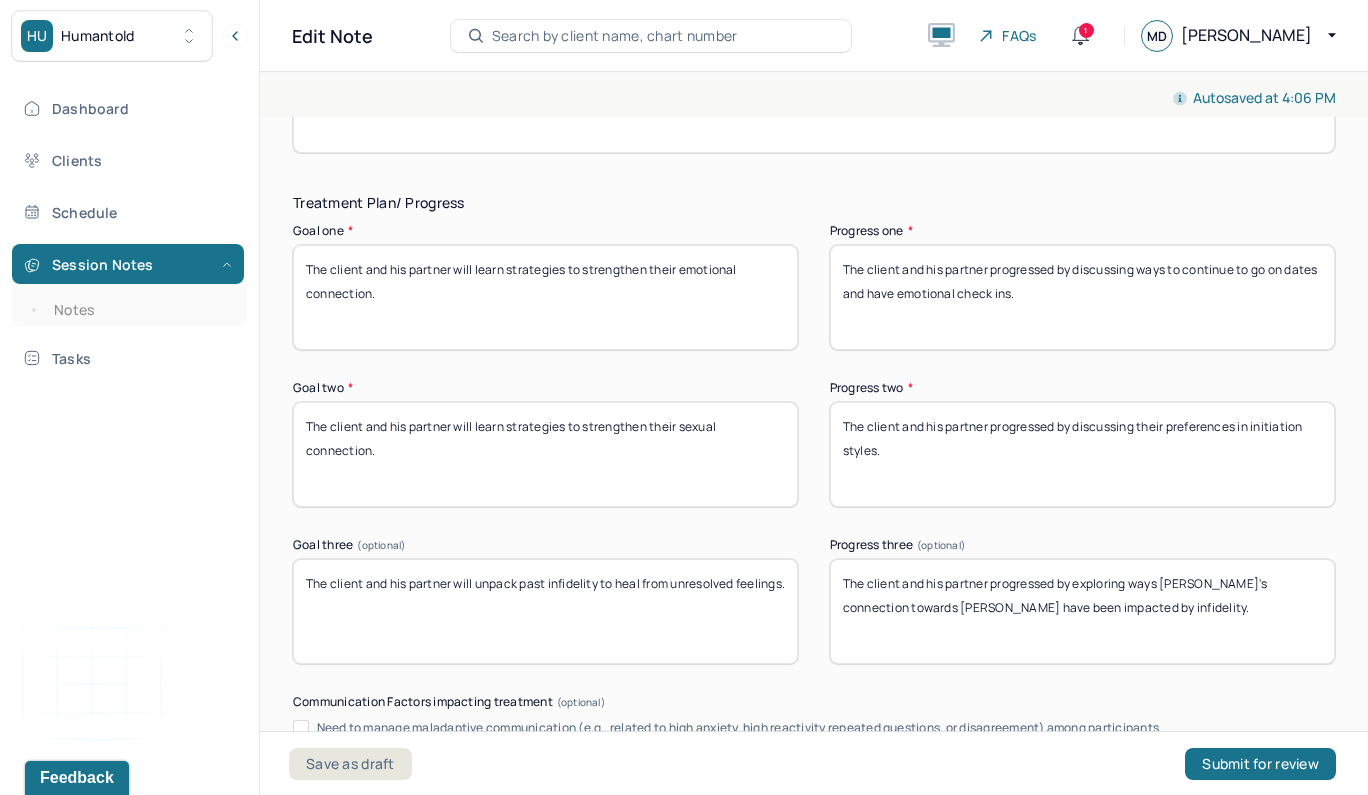 type on "MTD" 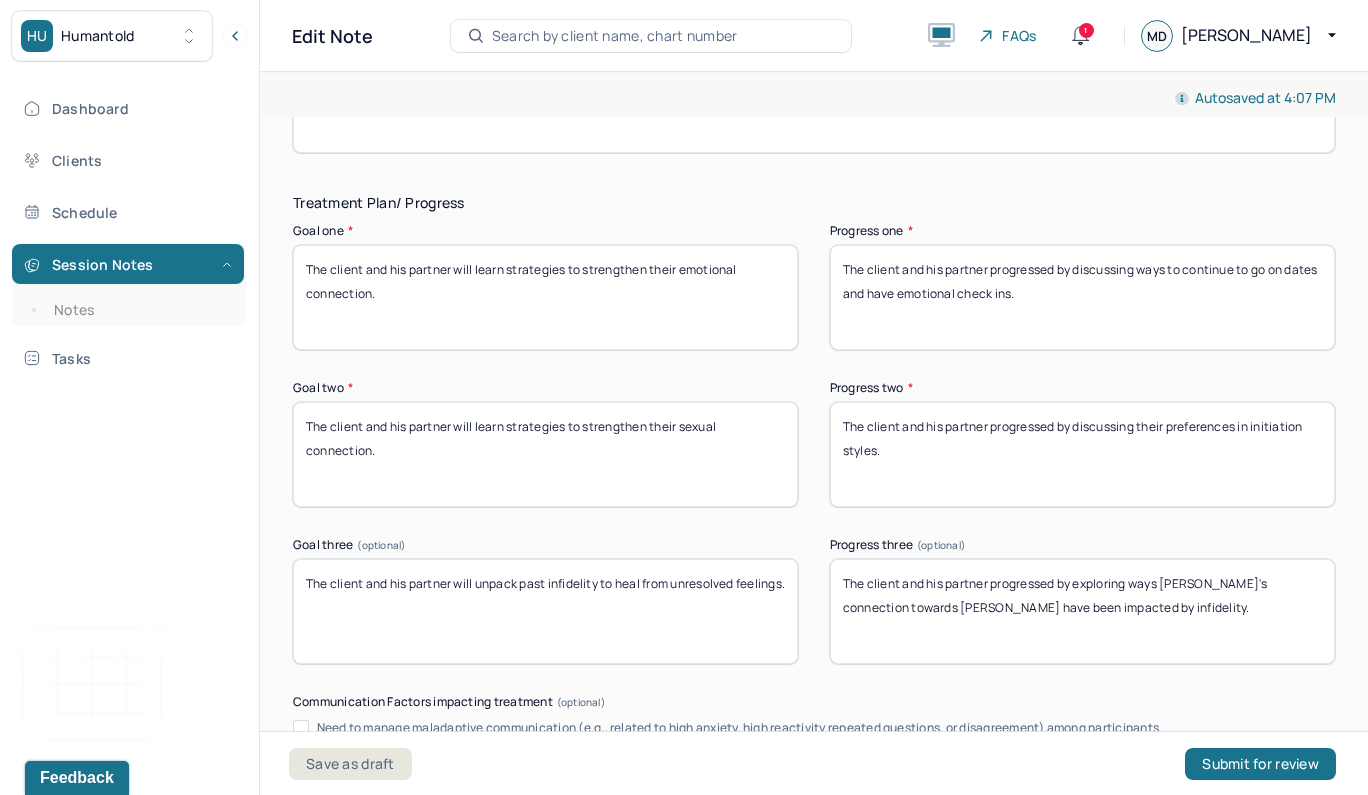 drag, startPoint x: 1055, startPoint y: 298, endPoint x: 1059, endPoint y: 259, distance: 39.20459 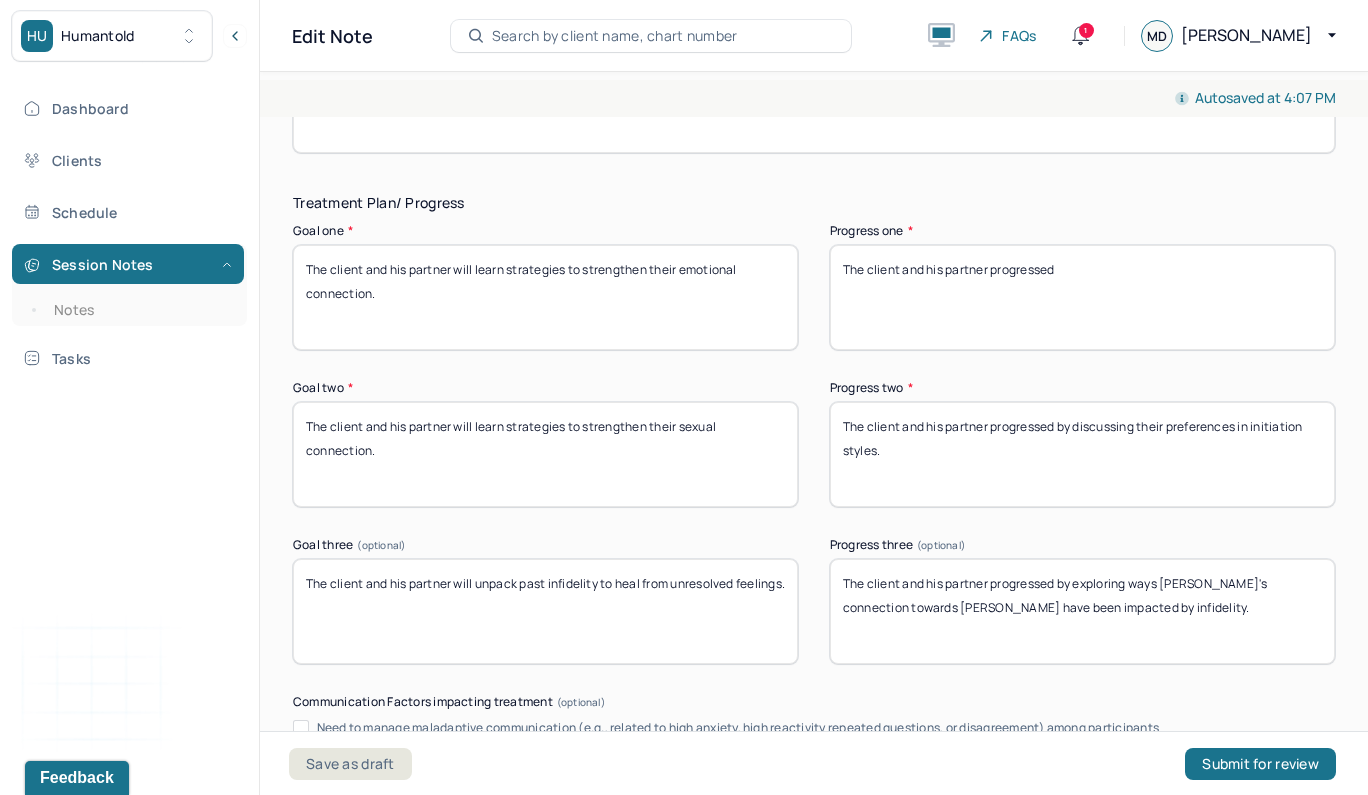 type on "The client and his partner progressed" 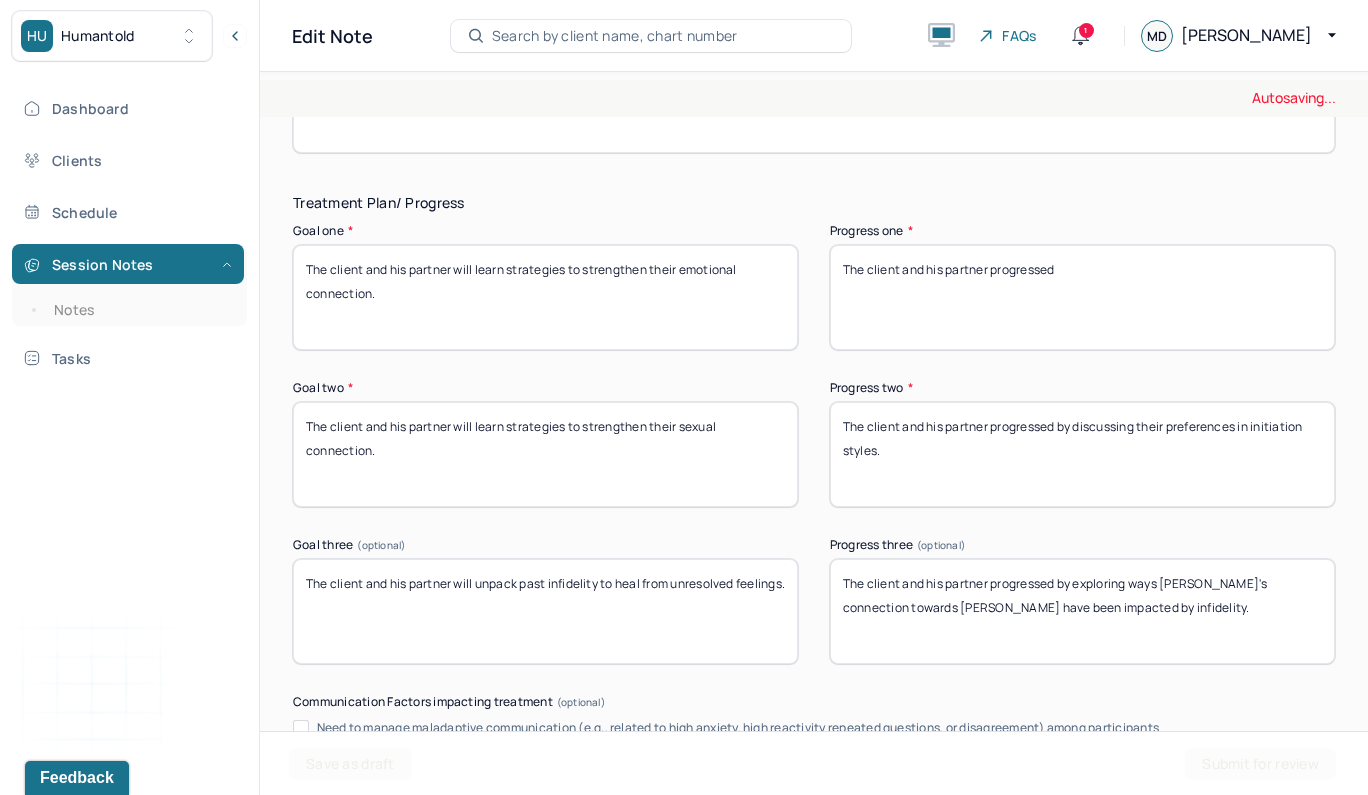 drag, startPoint x: 1075, startPoint y: 418, endPoint x: 1148, endPoint y: 457, distance: 82.764725 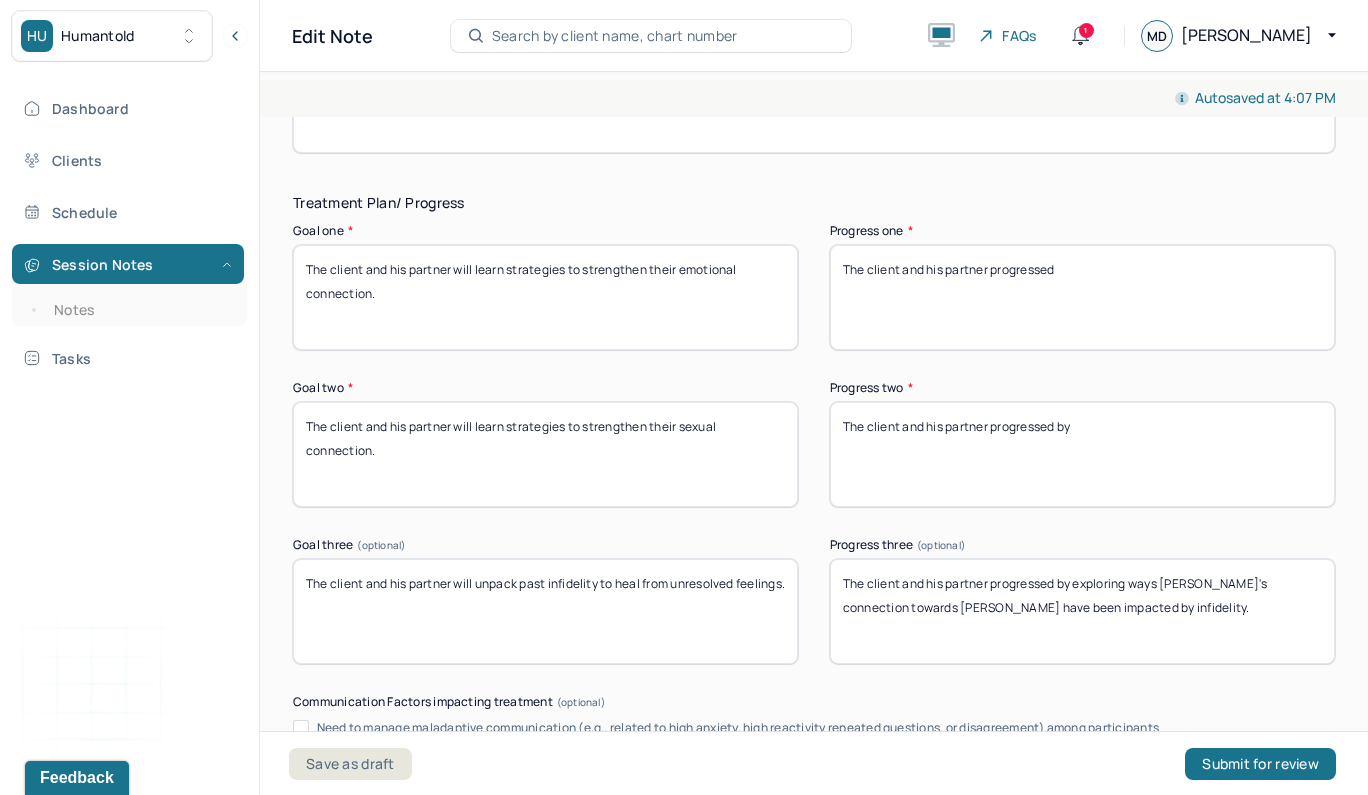 type on "The client and his partner progressed by" 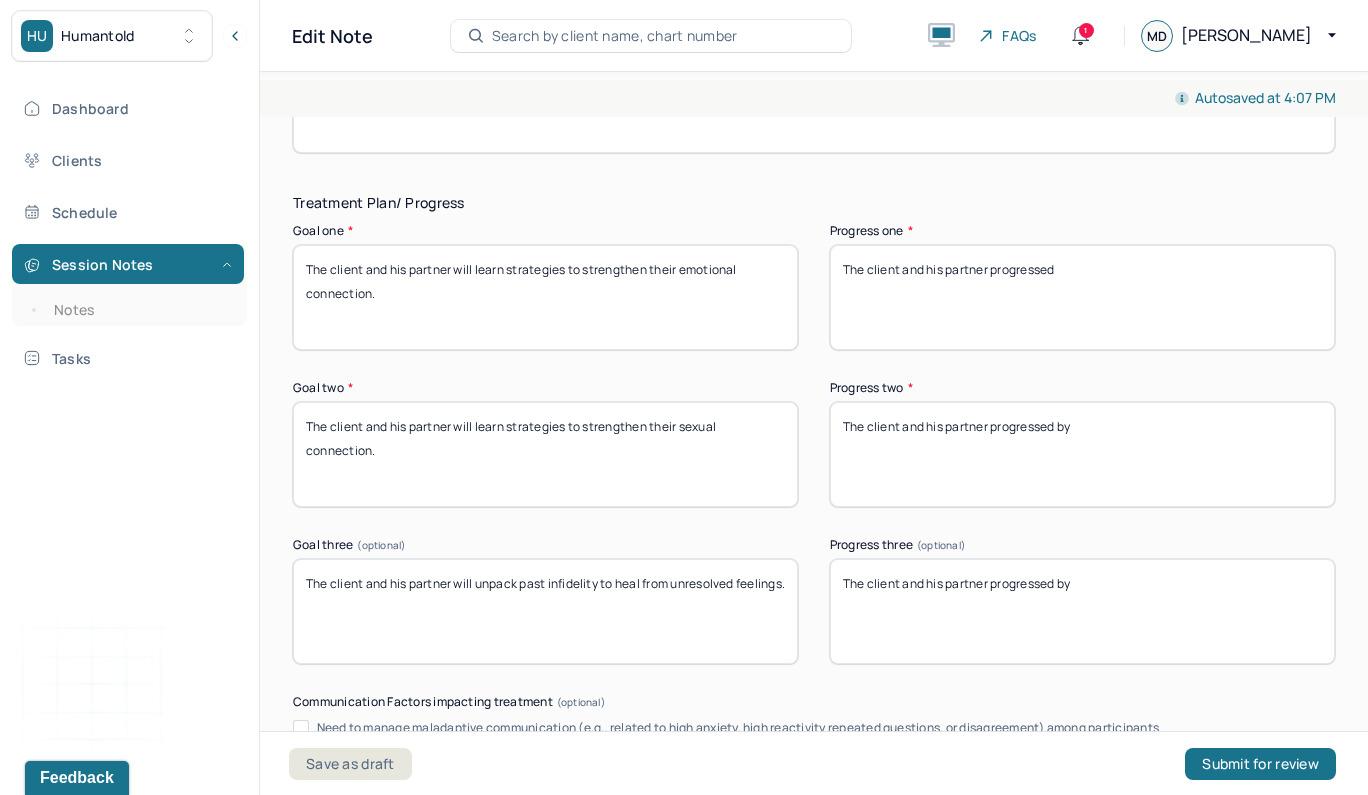 type on "The client and his partner progressed by" 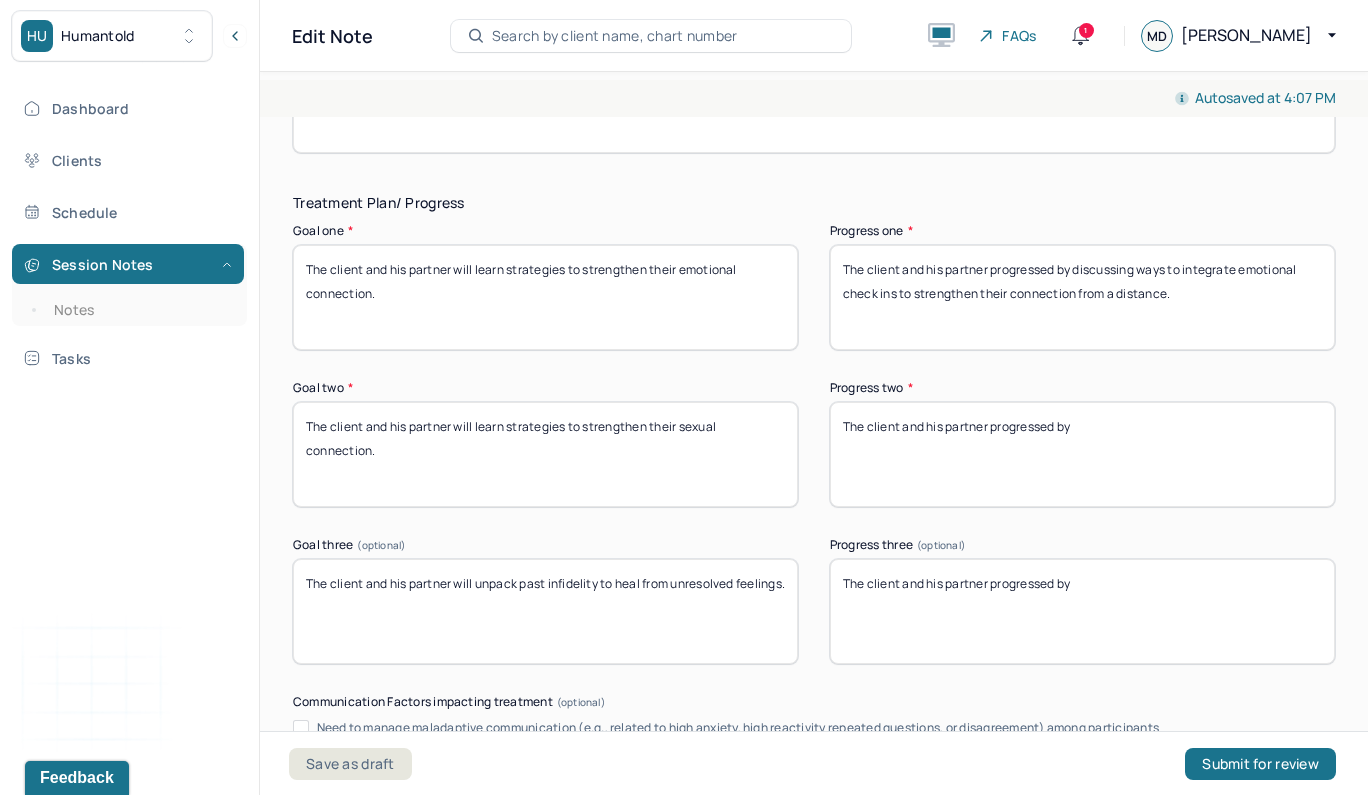 type on "The client and his partner progressed by discussing ways to integrate emotional check ins to strengthen their connection from a distance." 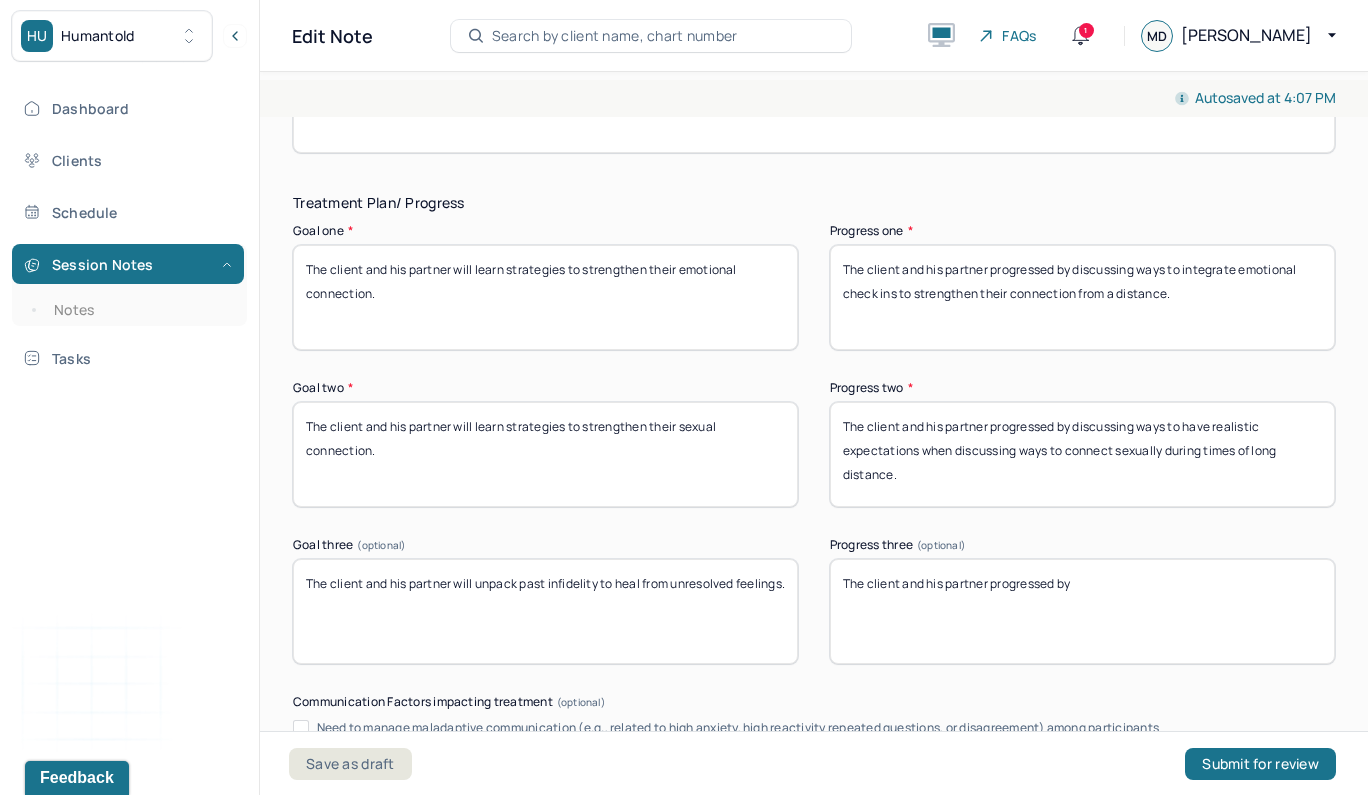 type on "The client and his partner progressed by discussing ways to have realistic expectations when discussing ways to connect sexually during times of long distance." 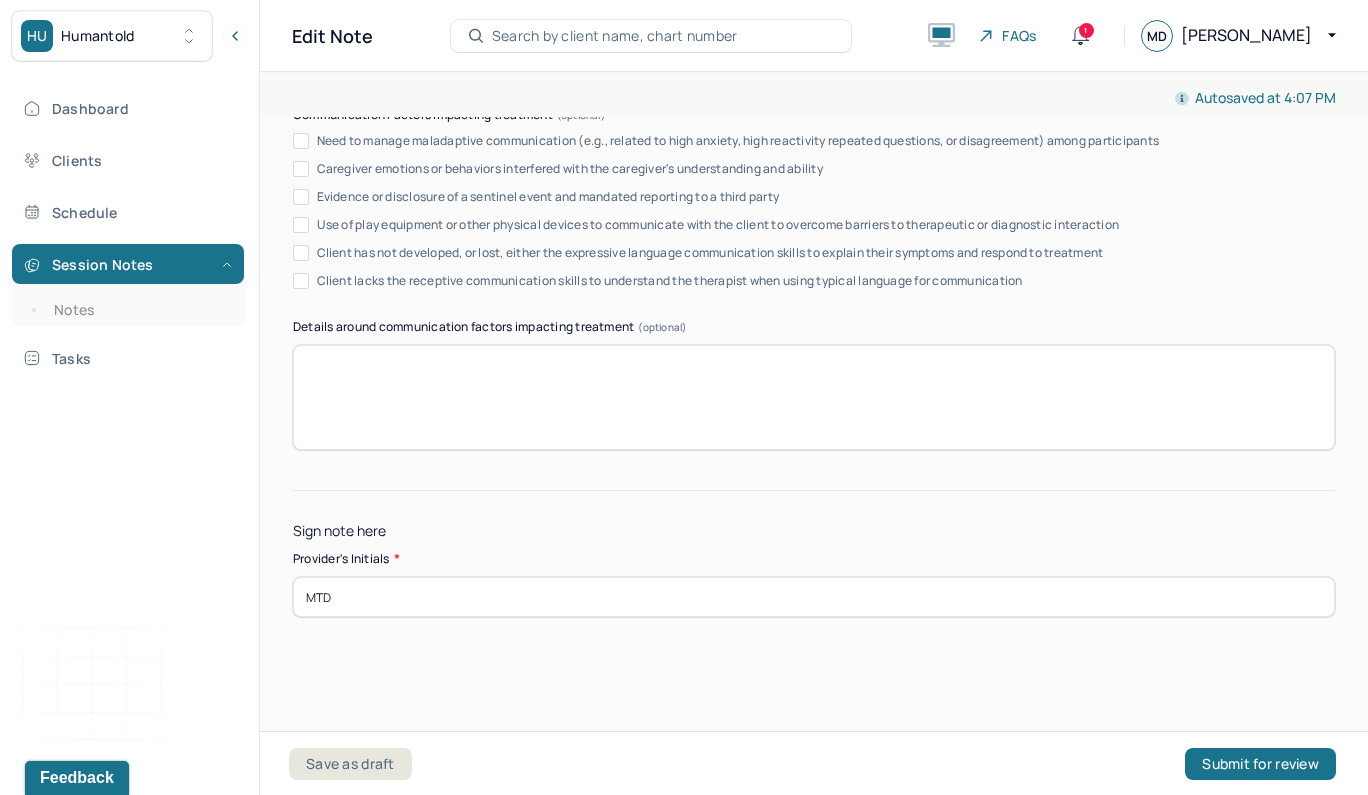 scroll, scrollTop: 3912, scrollLeft: 0, axis: vertical 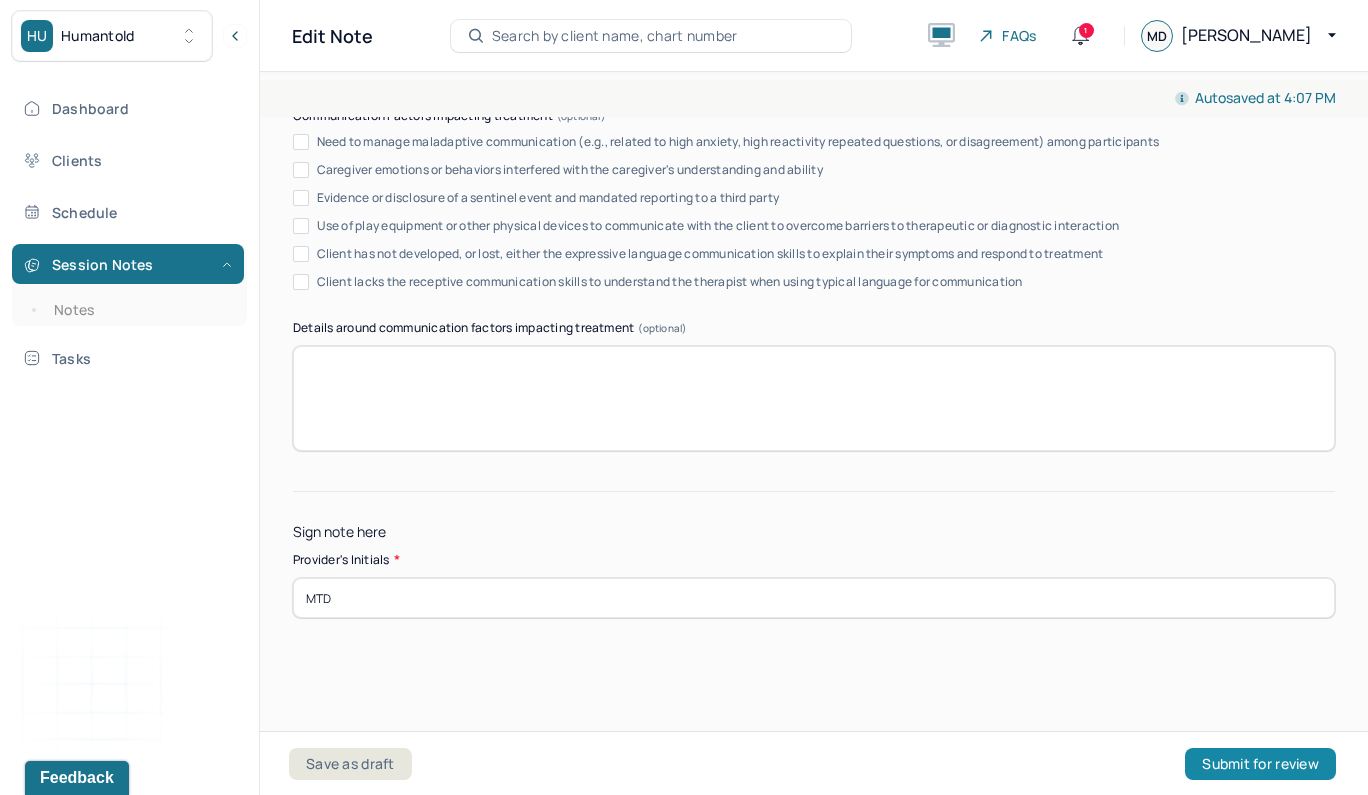 type on "The client and his partner did not progress." 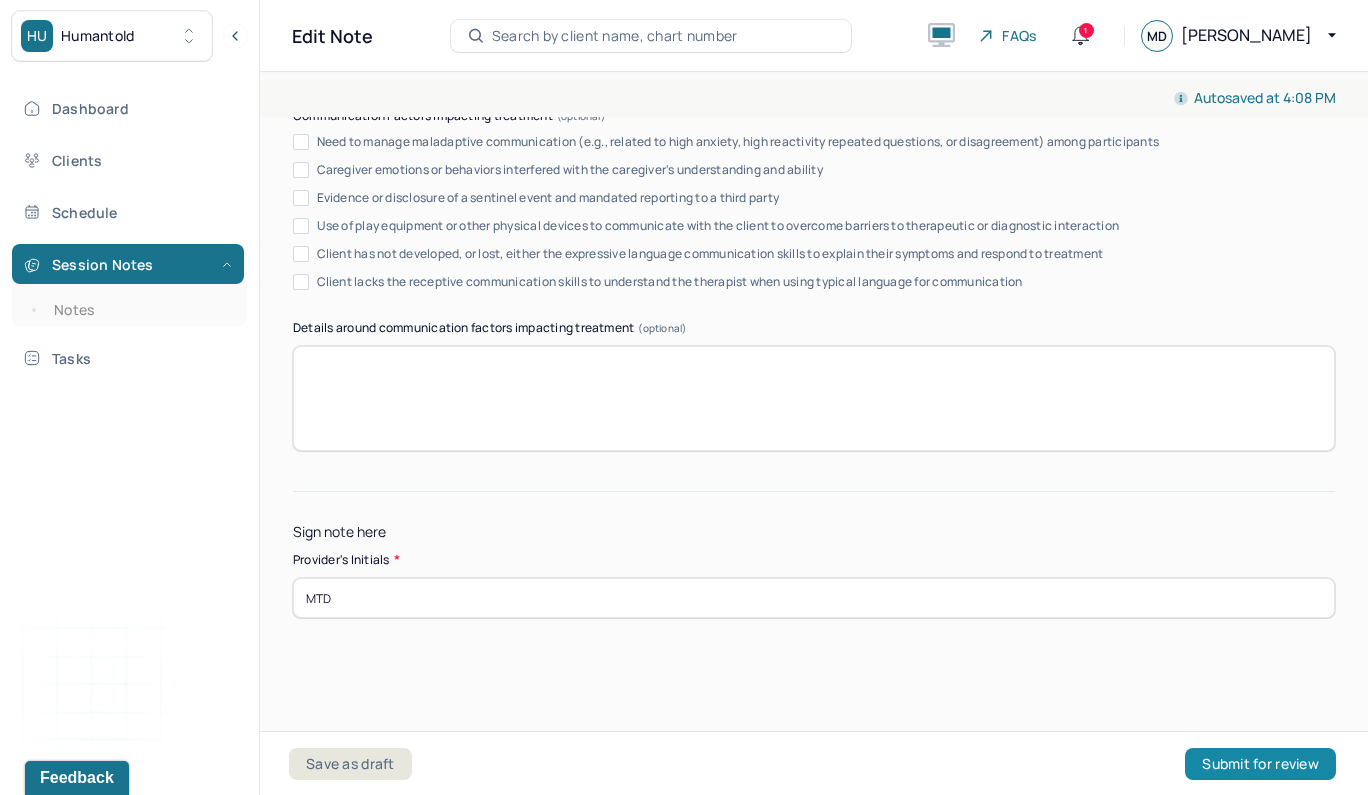 click on "Submit for review" at bounding box center [1260, 764] 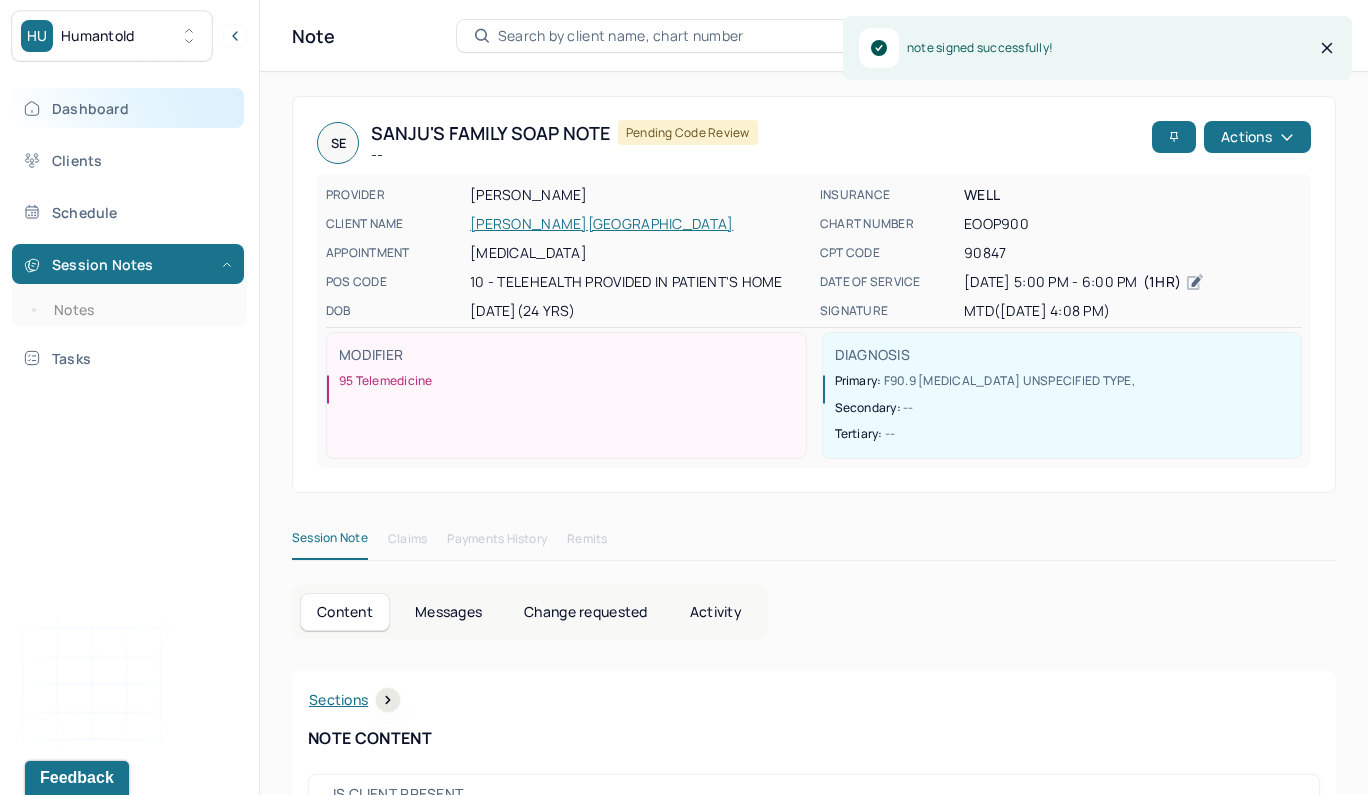 click on "Dashboard" at bounding box center (128, 108) 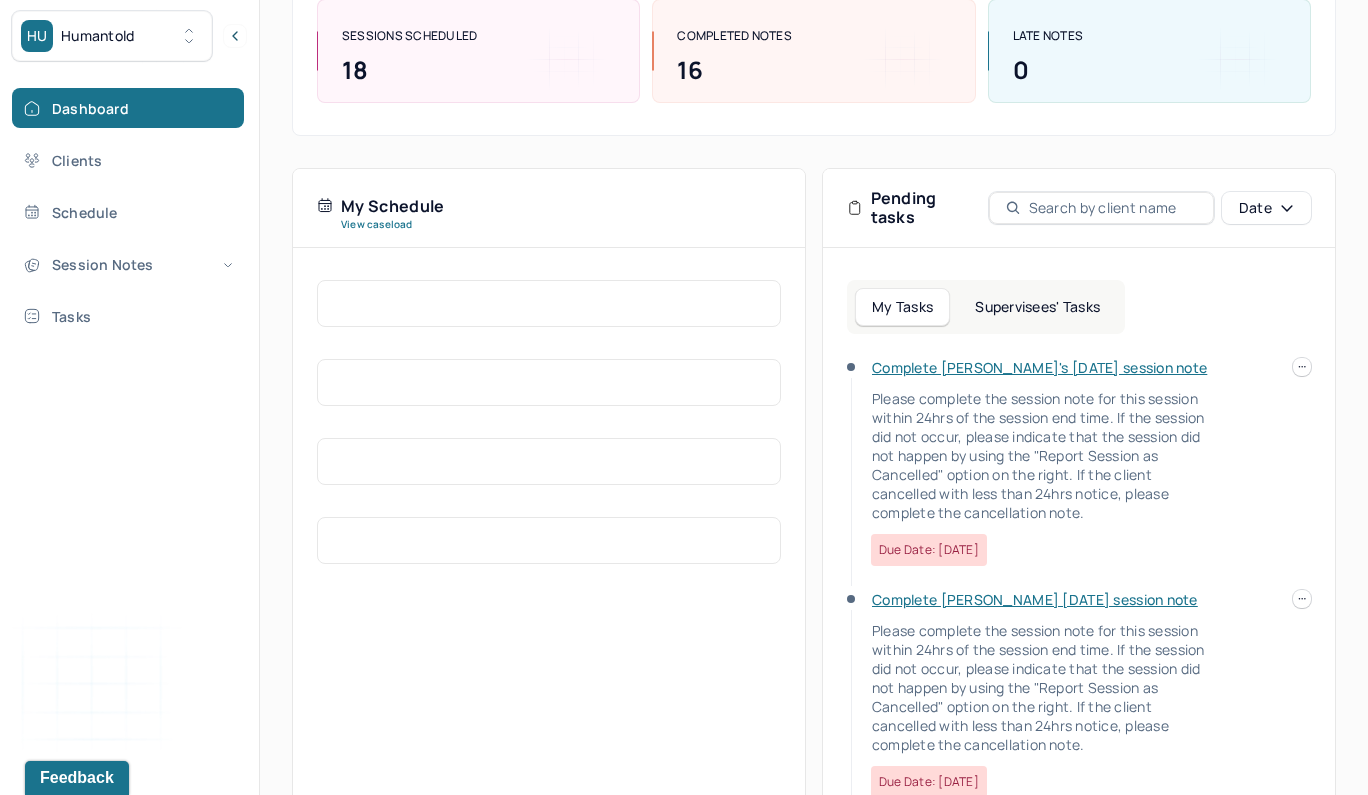 scroll, scrollTop: 266, scrollLeft: 0, axis: vertical 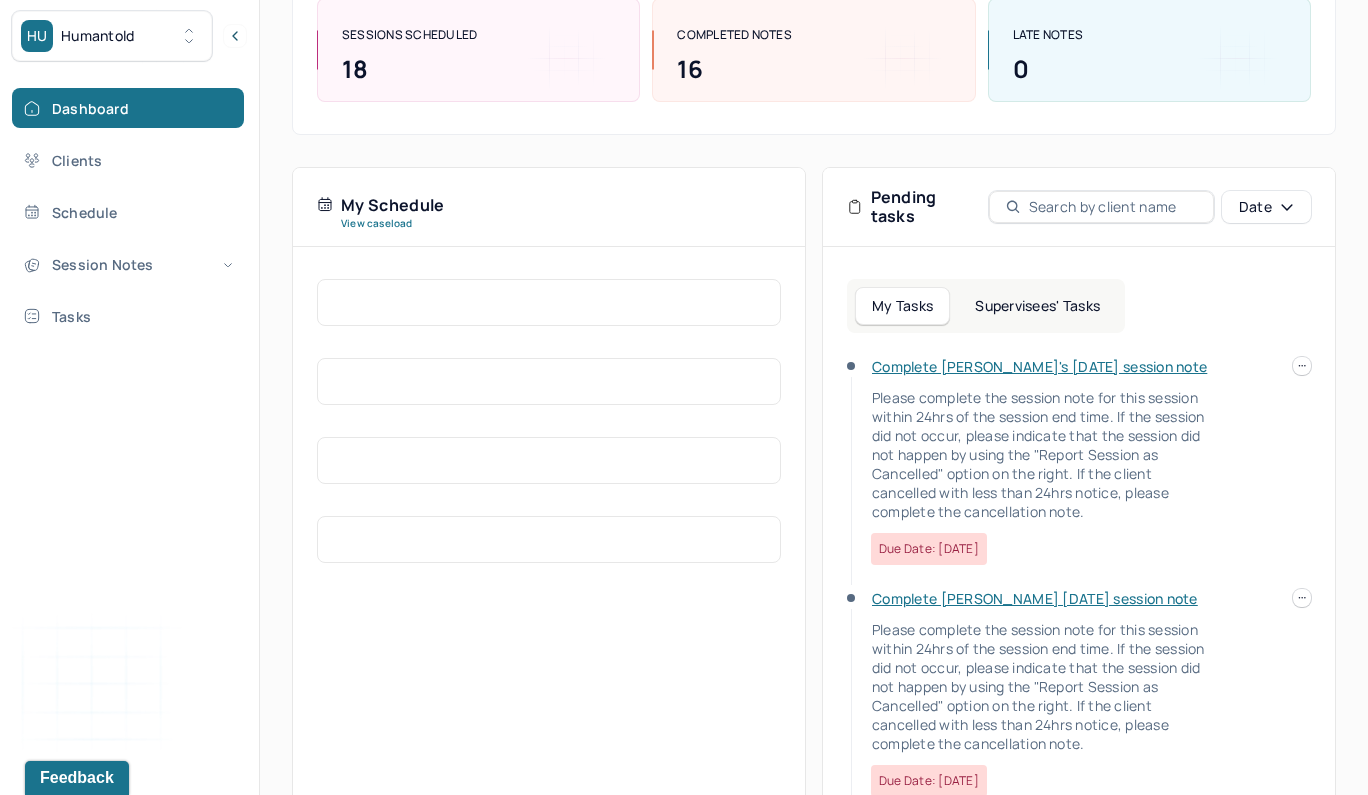 click 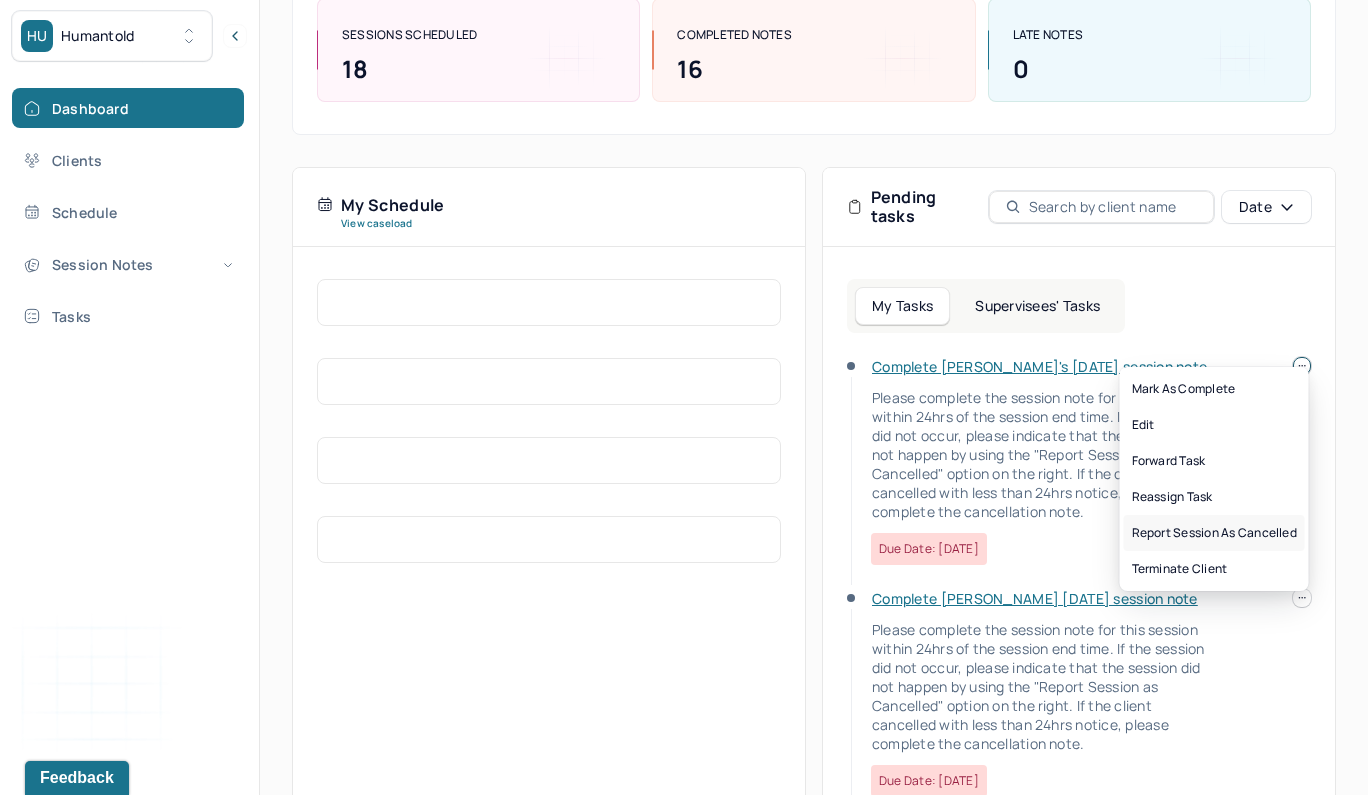 click on "Report session as cancelled" at bounding box center [1214, 533] 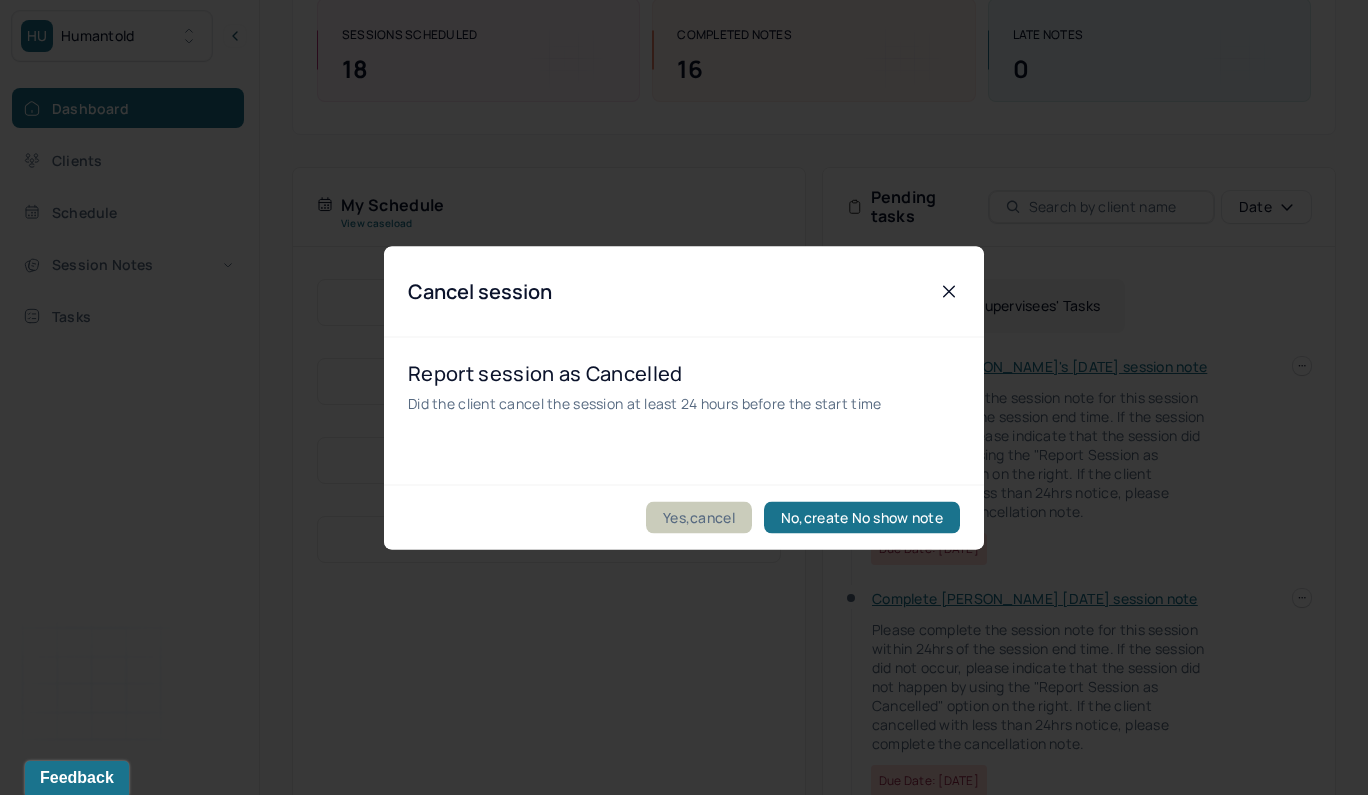 click on "Yes,cancel" at bounding box center [699, 517] 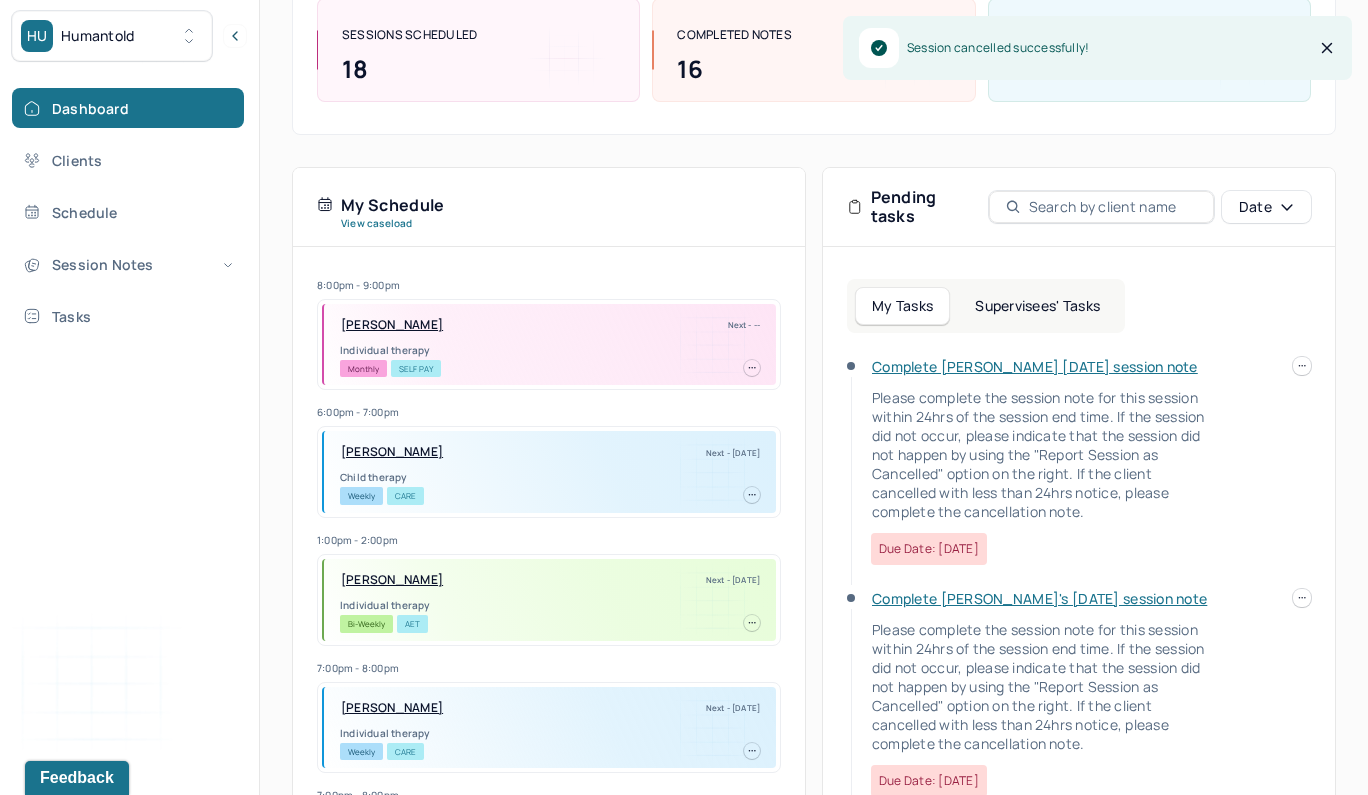 scroll, scrollTop: 63, scrollLeft: 0, axis: vertical 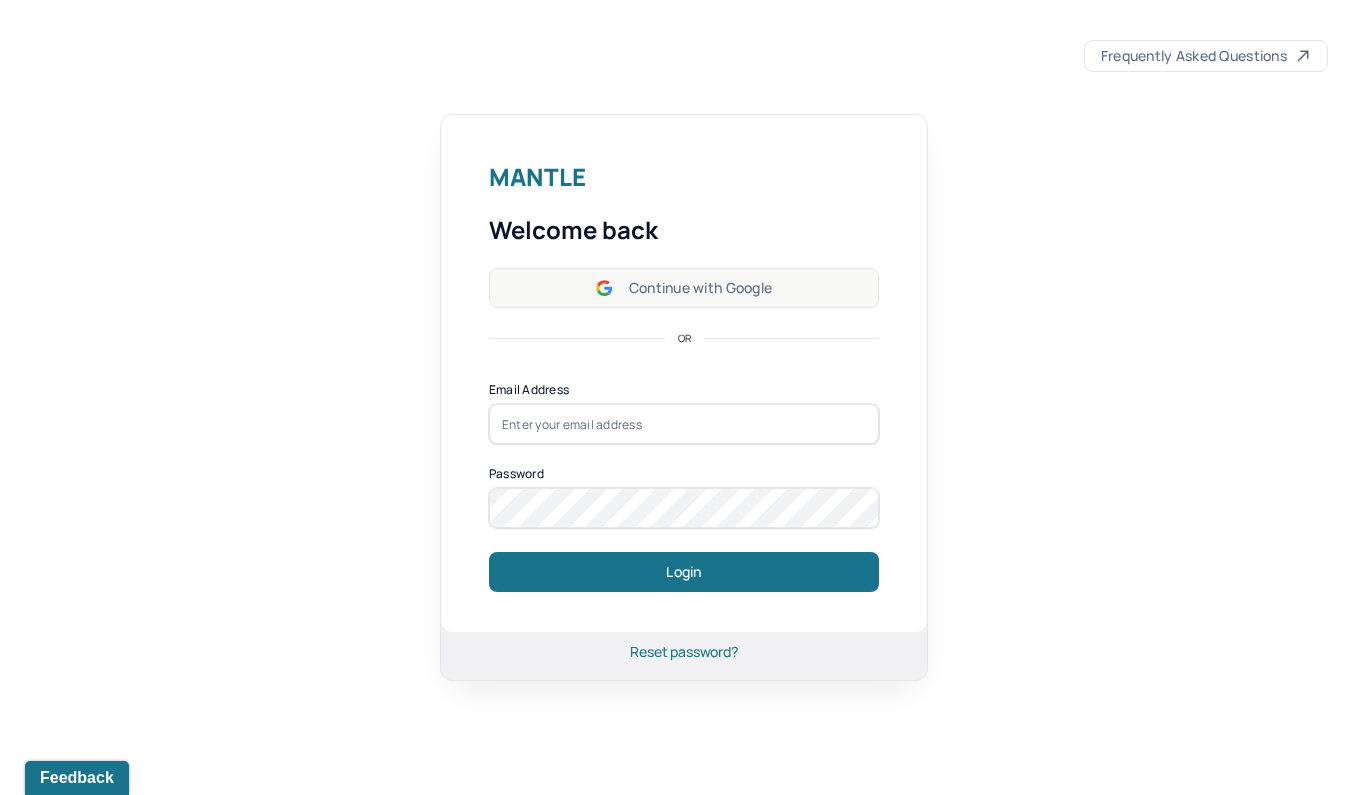 click on "Continue with Google" at bounding box center [684, 288] 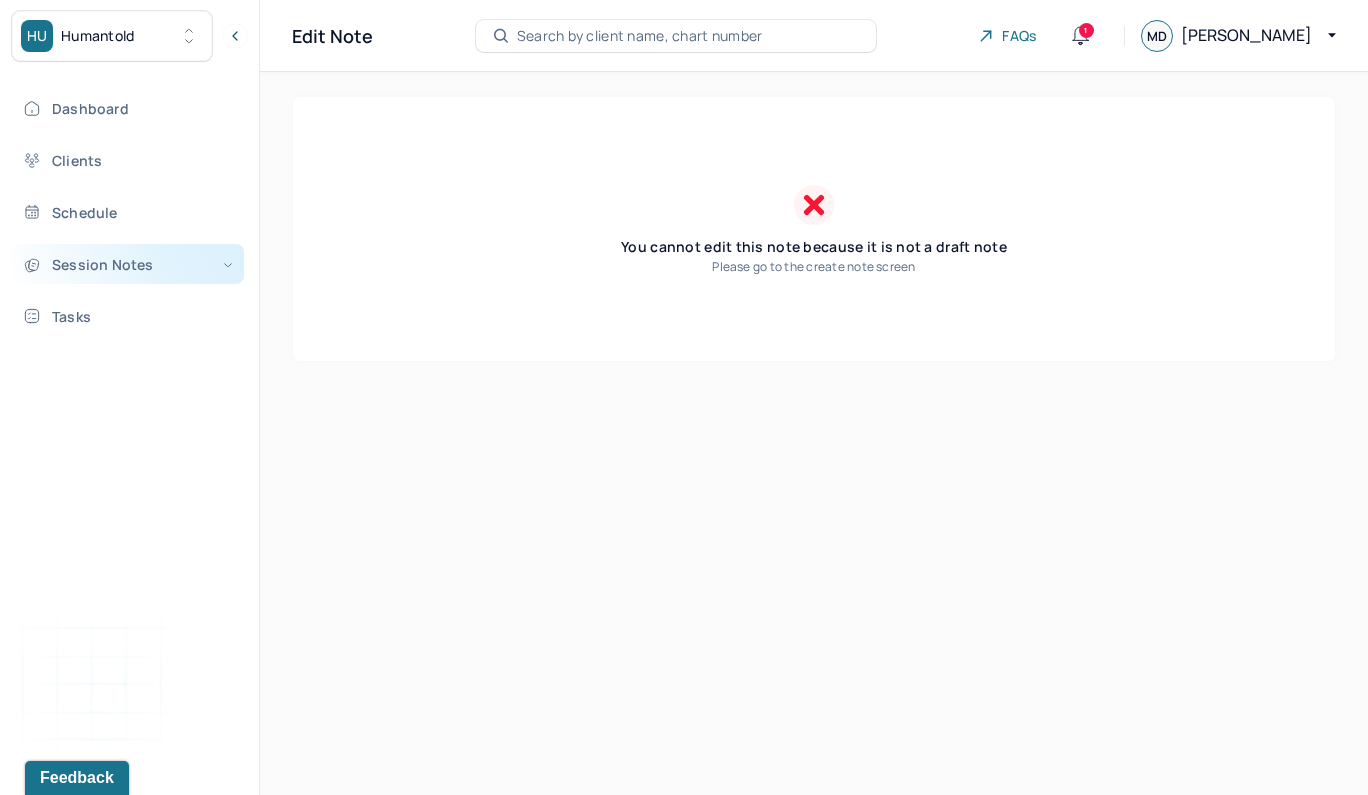 click on "Session Notes" at bounding box center (128, 264) 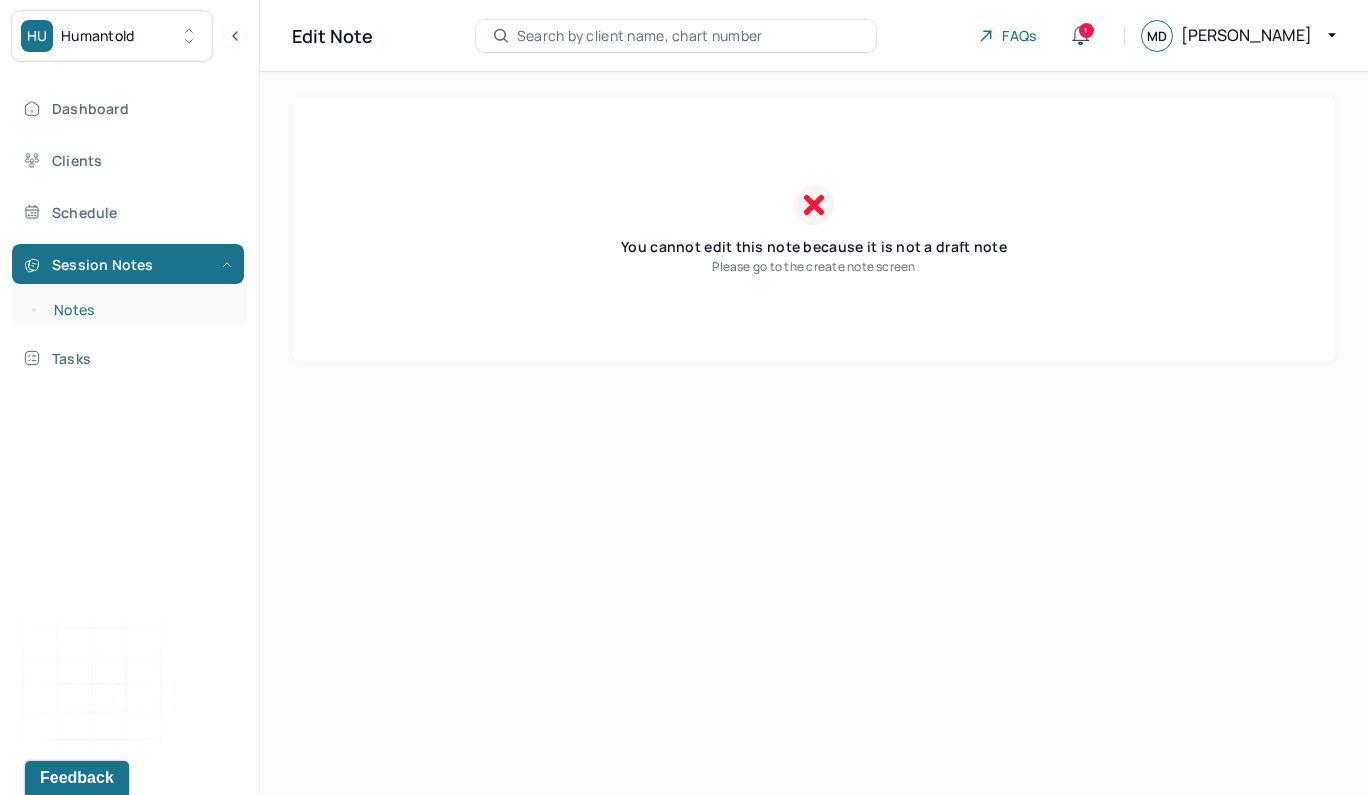 click on "Notes" at bounding box center [139, 310] 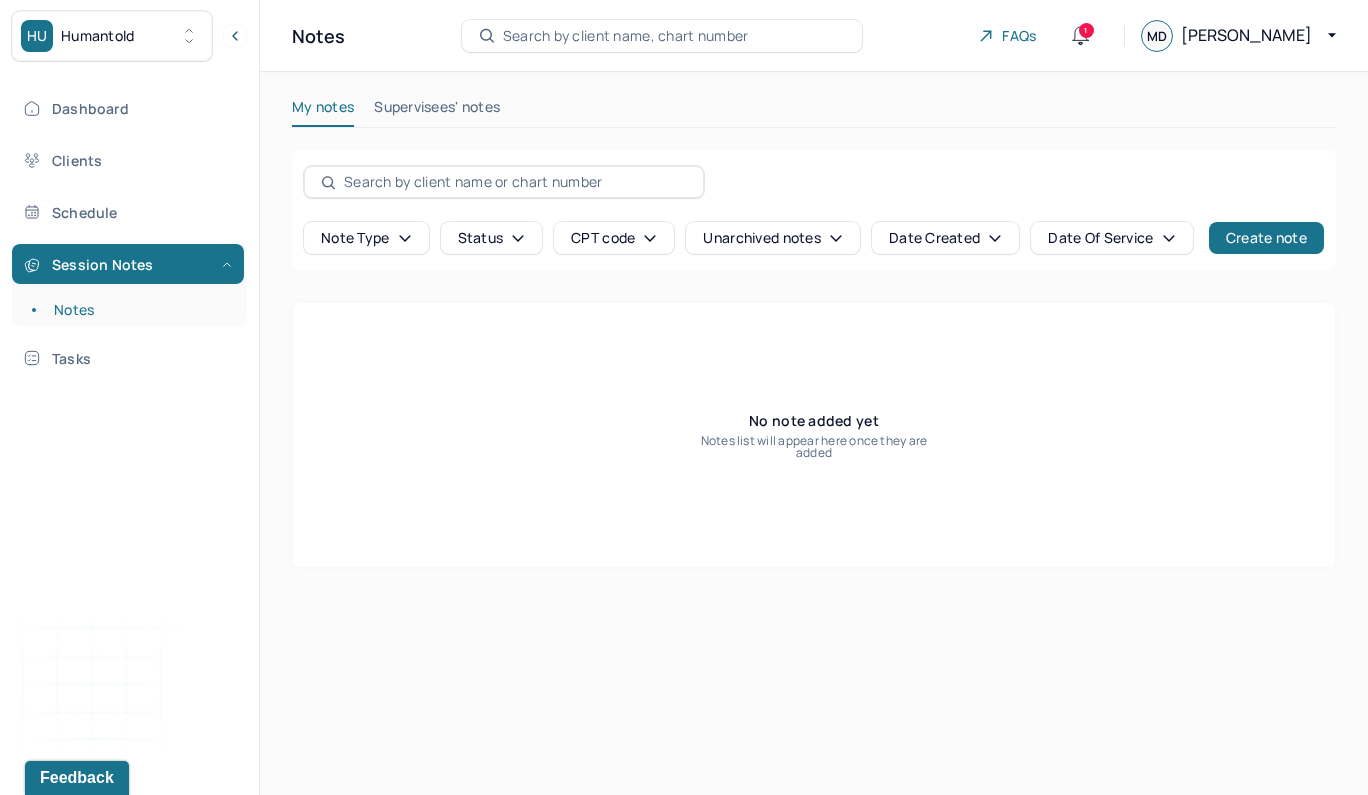 click on "Search by client name, chart number" at bounding box center (626, 36) 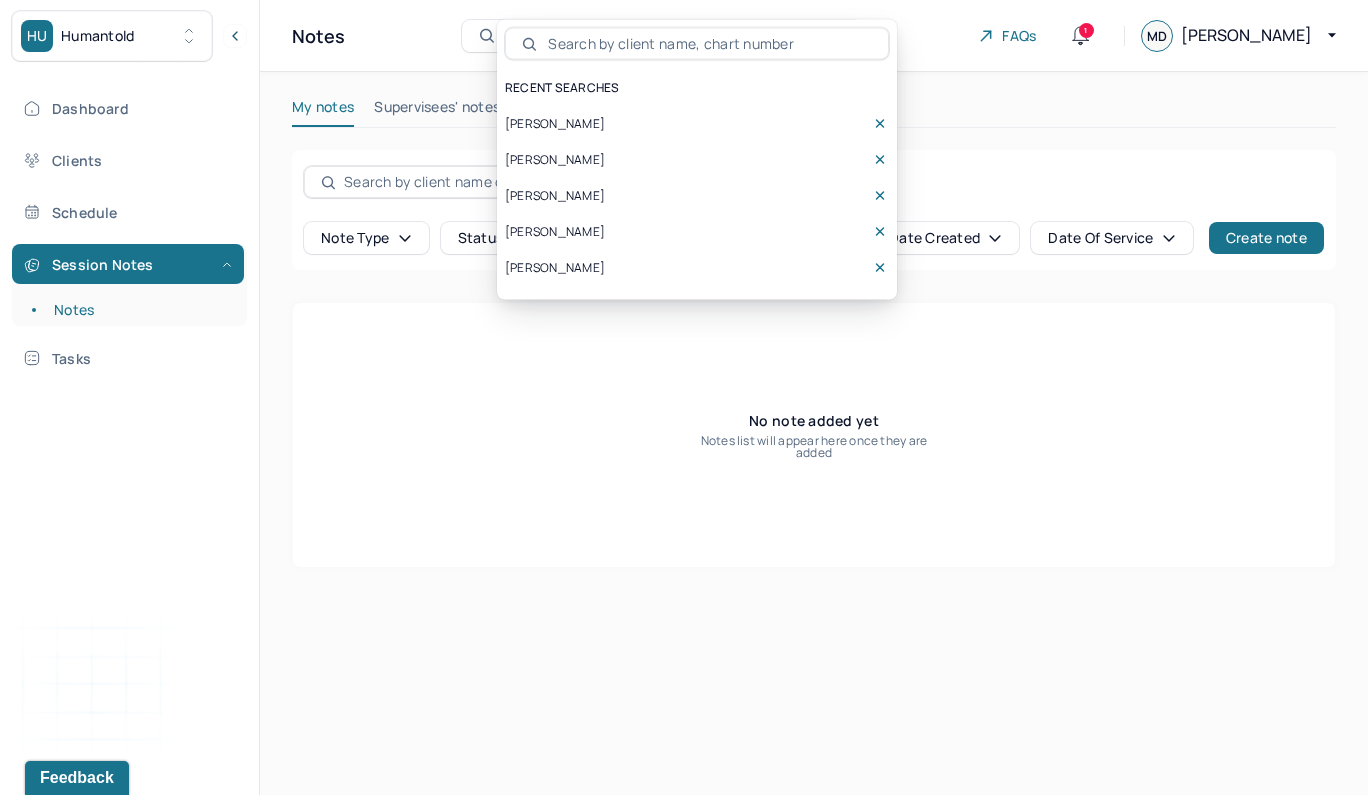 scroll, scrollTop: 0, scrollLeft: 0, axis: both 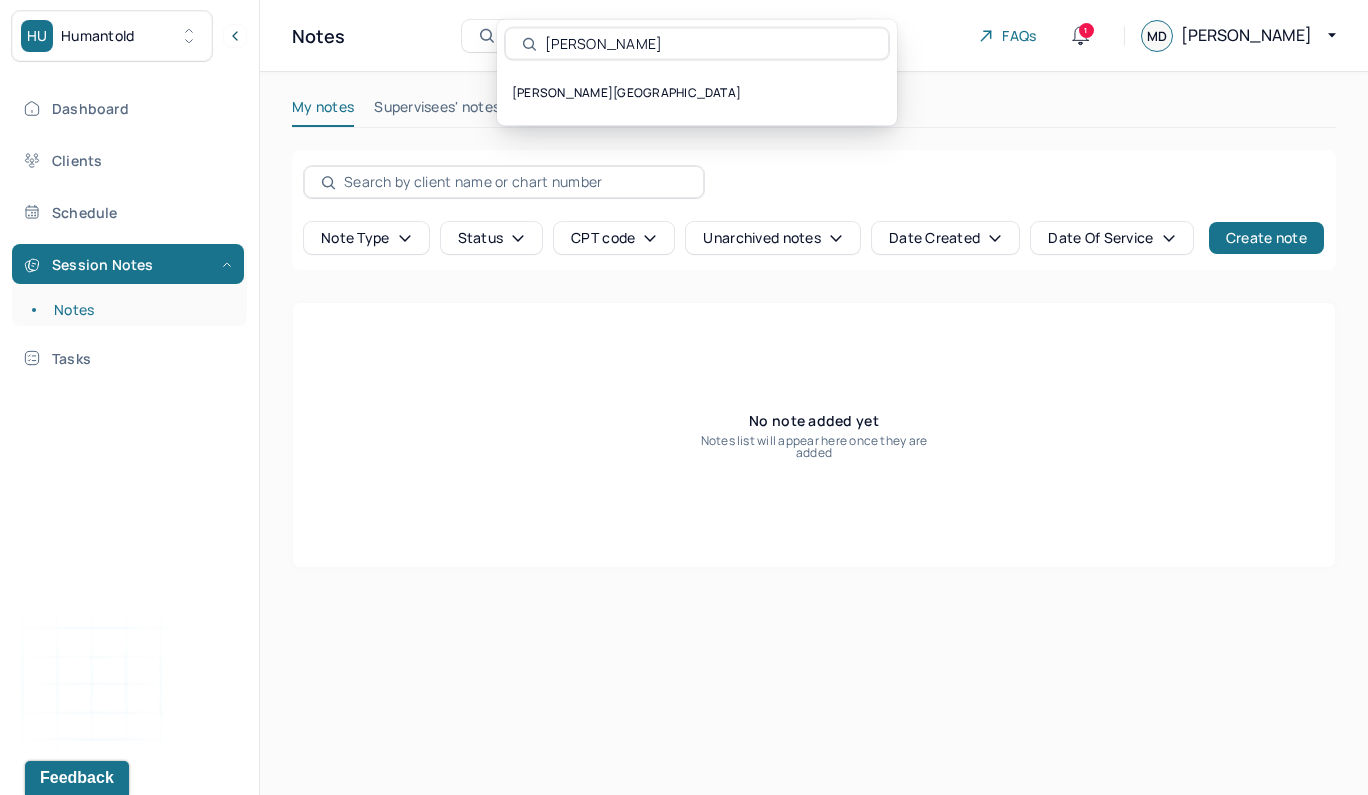 type on "sang" 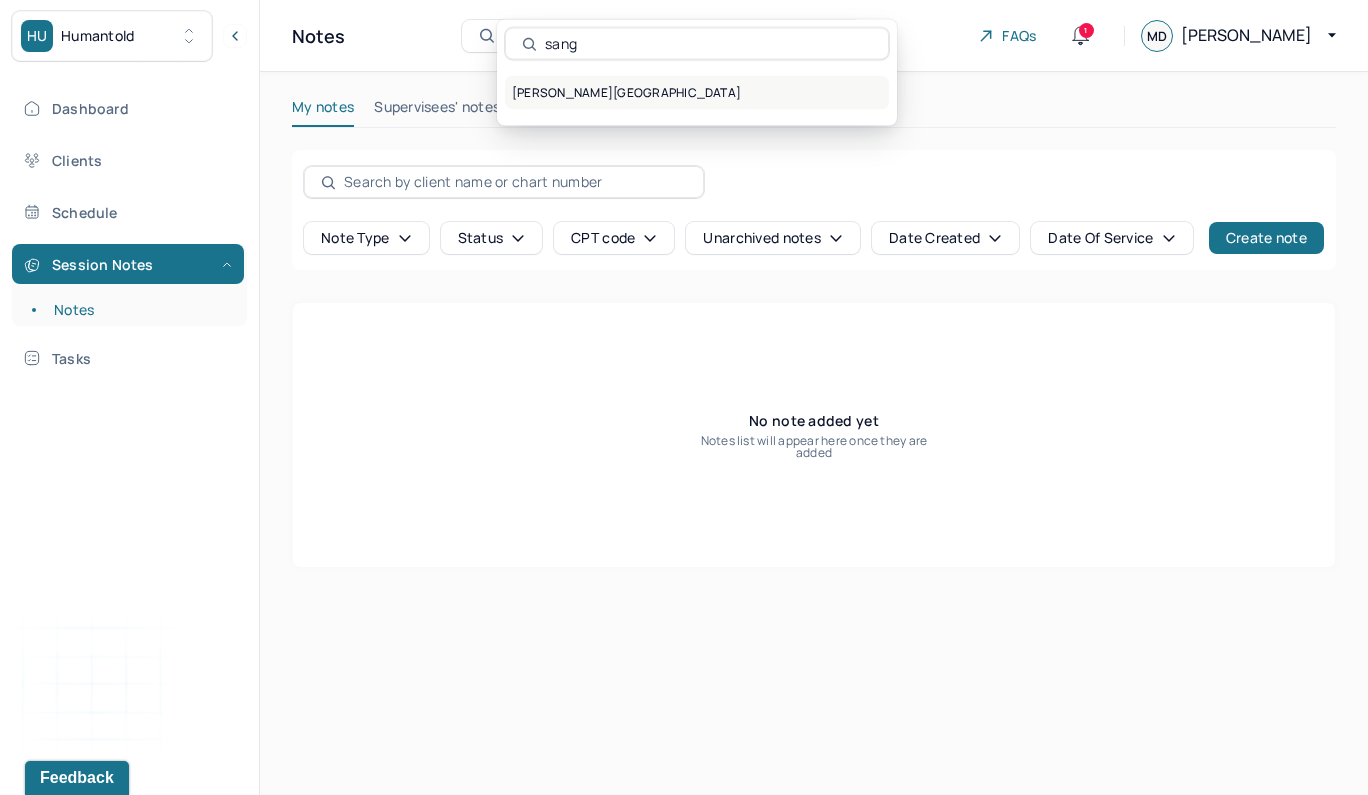 drag, startPoint x: 670, startPoint y: 32, endPoint x: 634, endPoint y: 96, distance: 73.43024 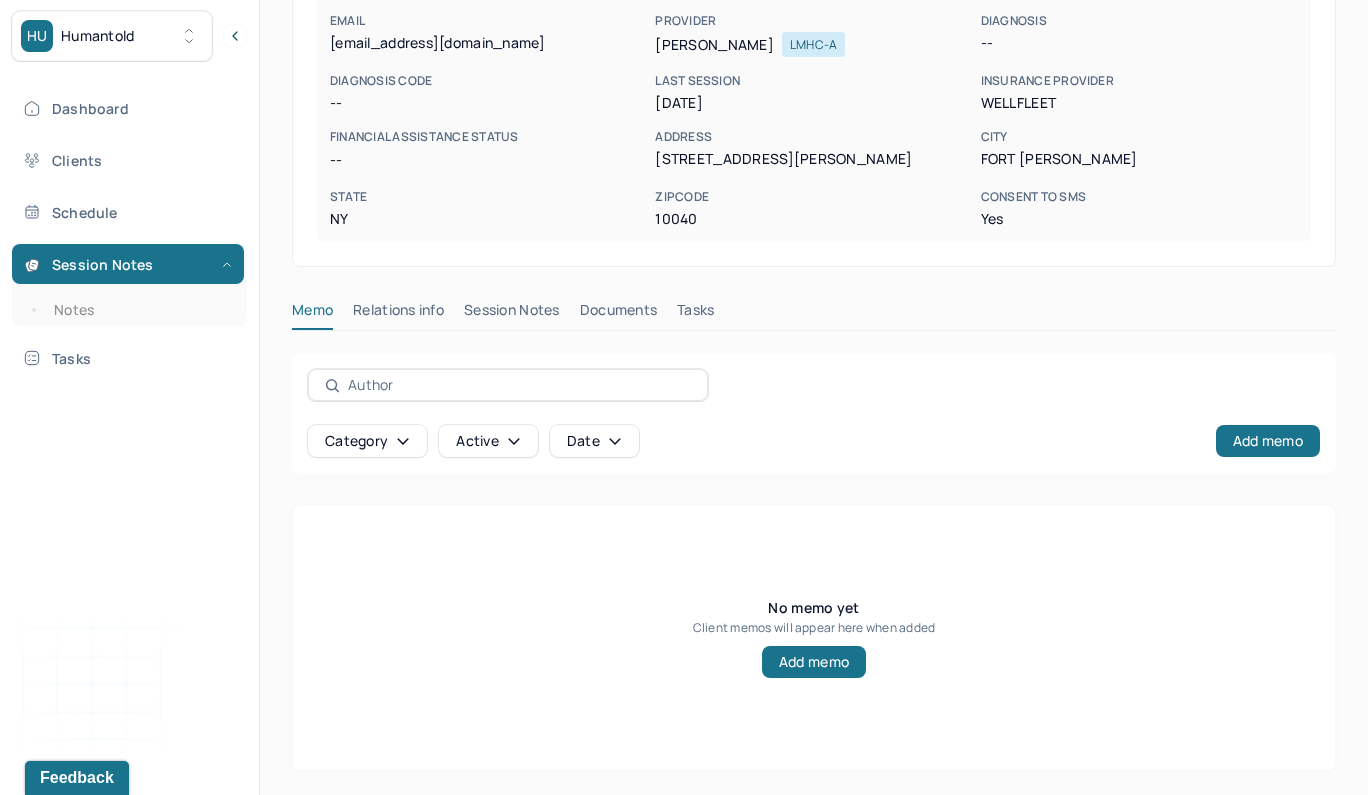 scroll, scrollTop: 319, scrollLeft: 0, axis: vertical 